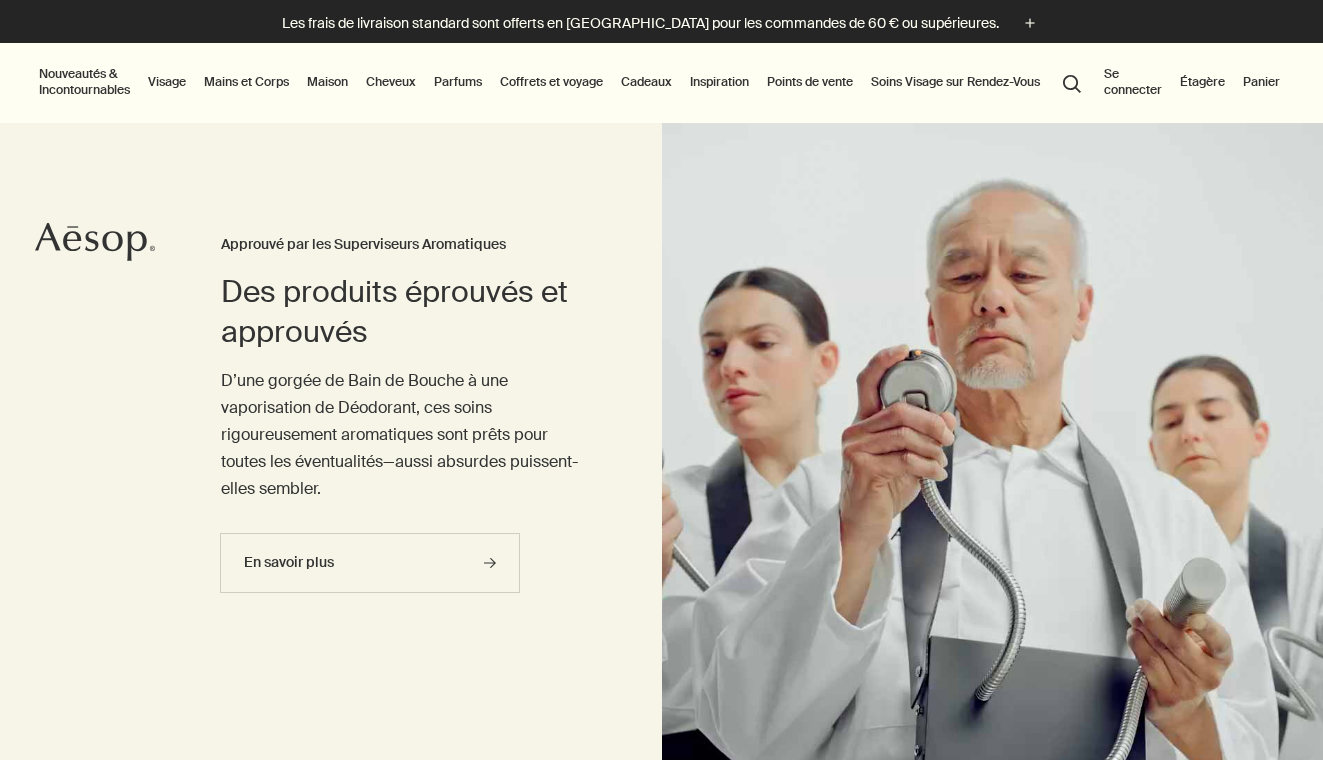 scroll, scrollTop: 52, scrollLeft: 0, axis: vertical 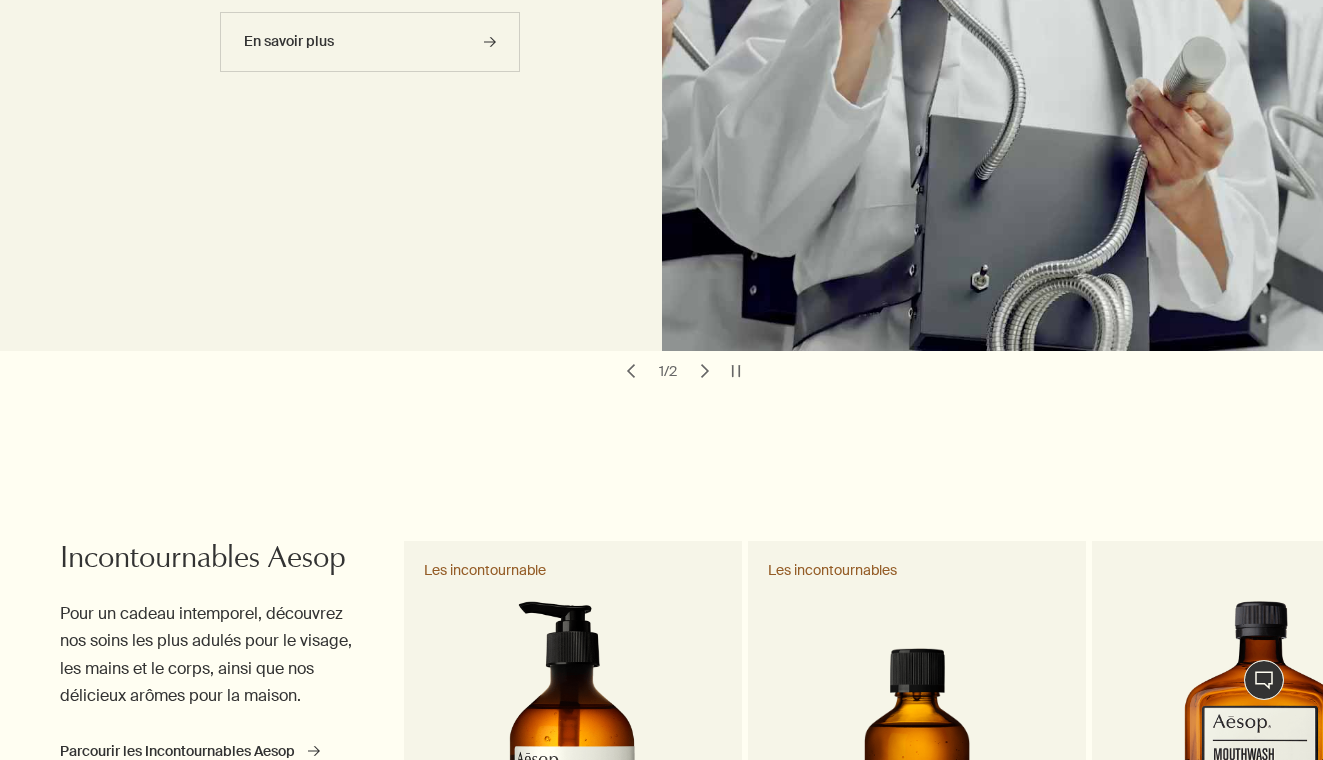 click on "chevron" at bounding box center (705, 371) 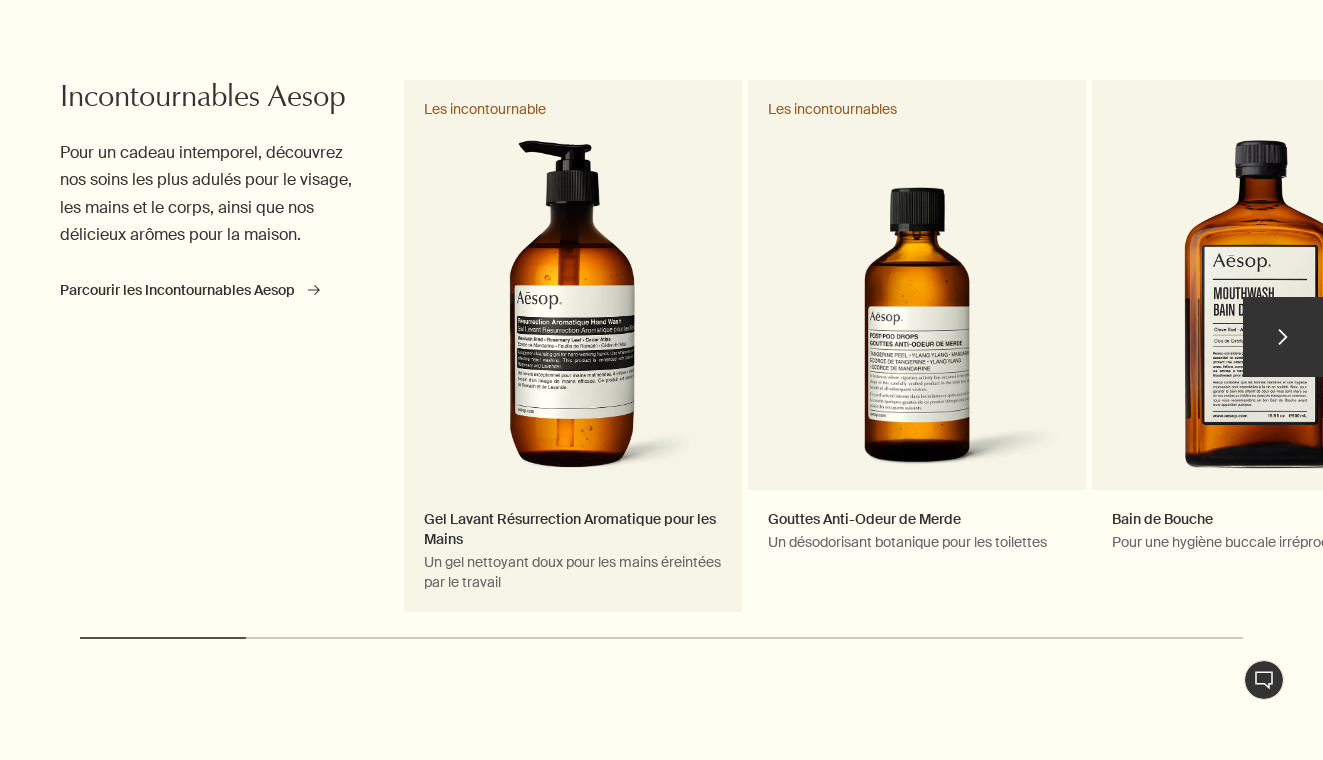 scroll, scrollTop: 983, scrollLeft: 0, axis: vertical 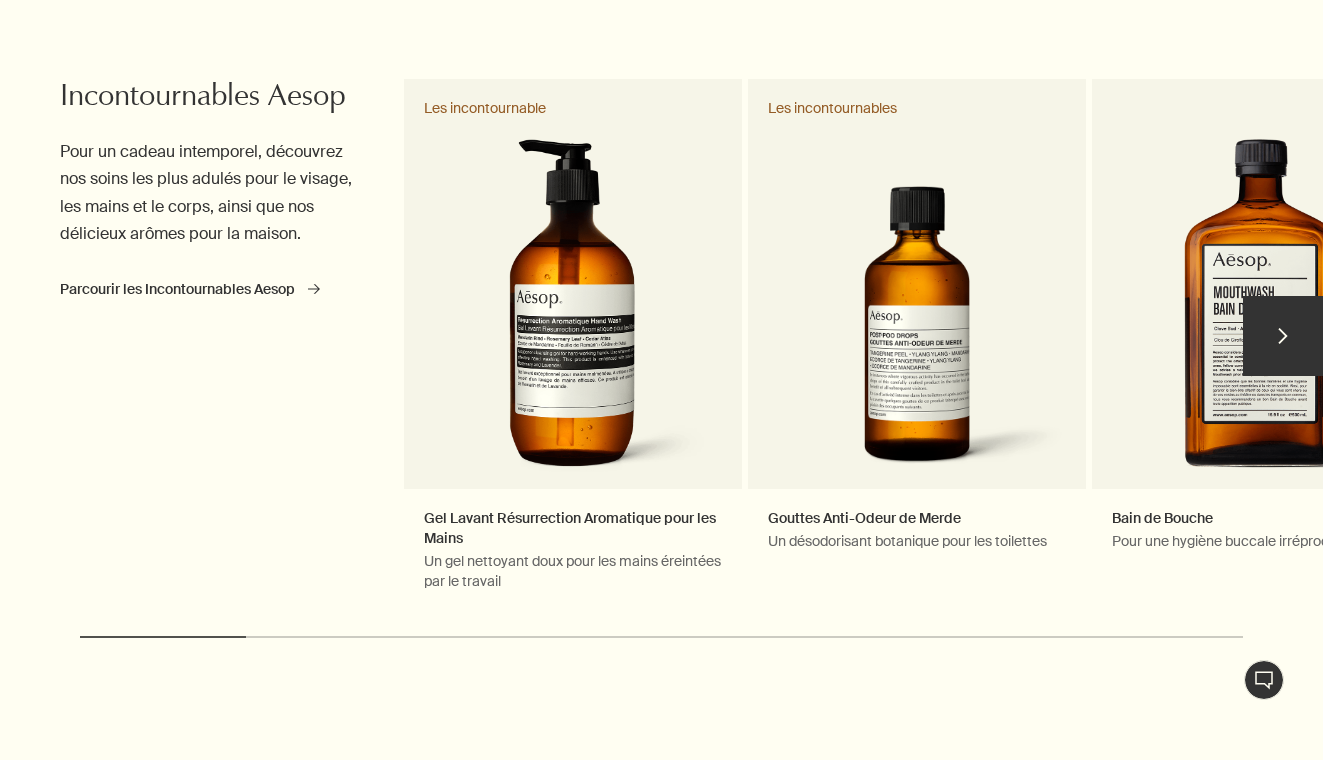 click on "chevron" at bounding box center (1283, 336) 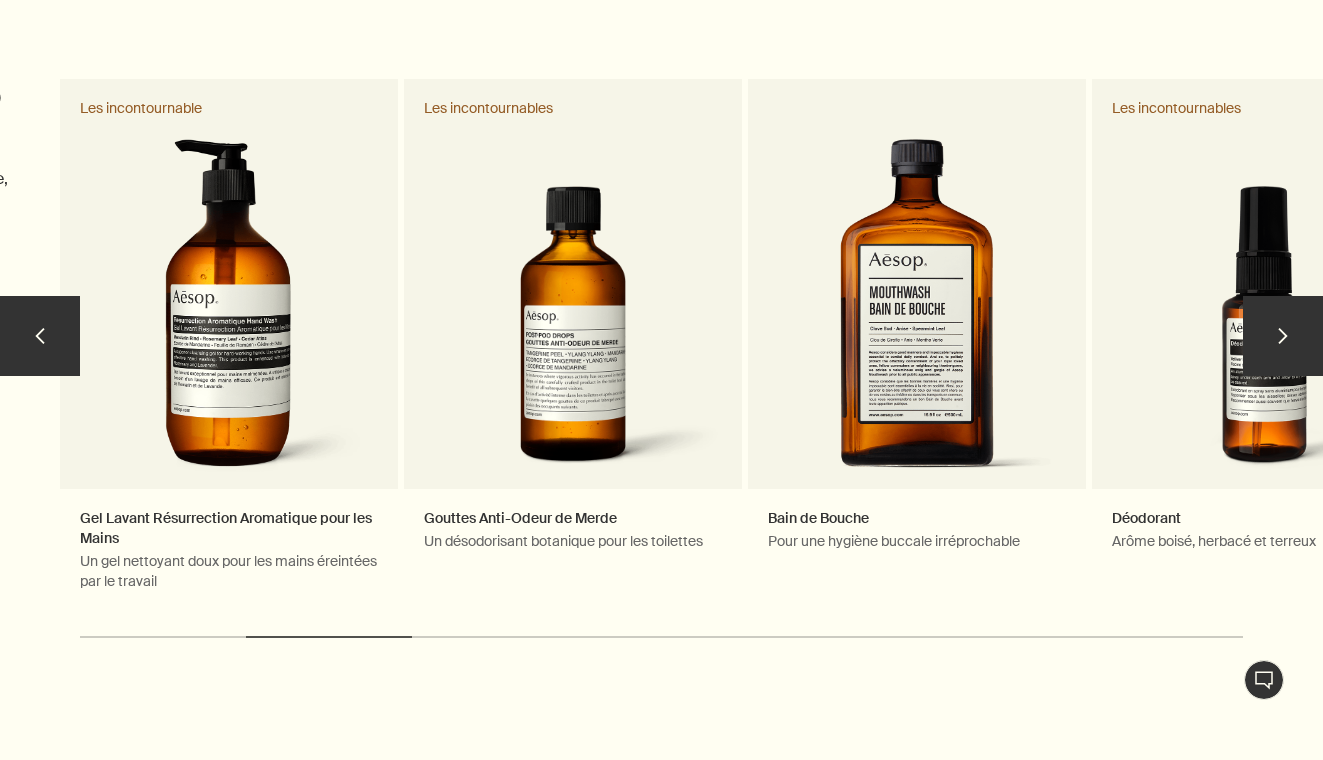 click on "chevron" at bounding box center [1283, 336] 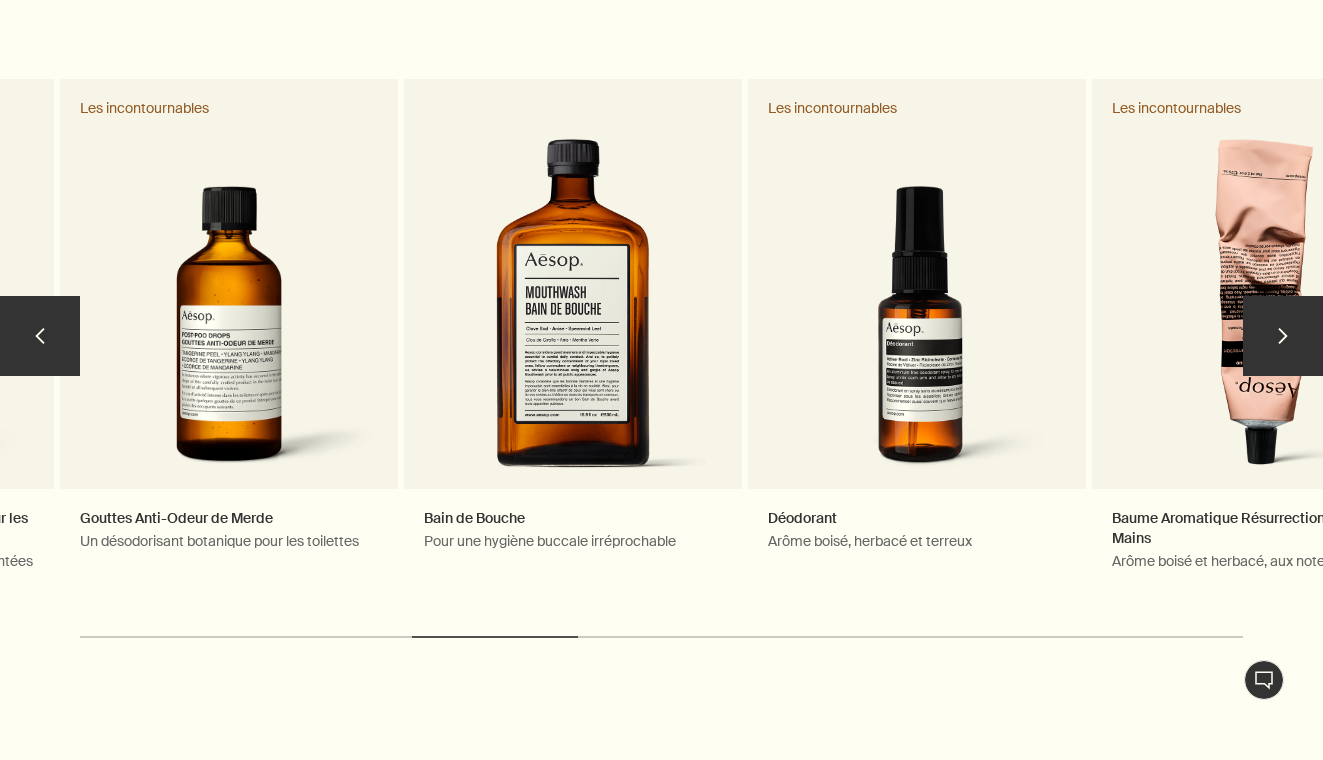 click on "chevron" at bounding box center (1283, 336) 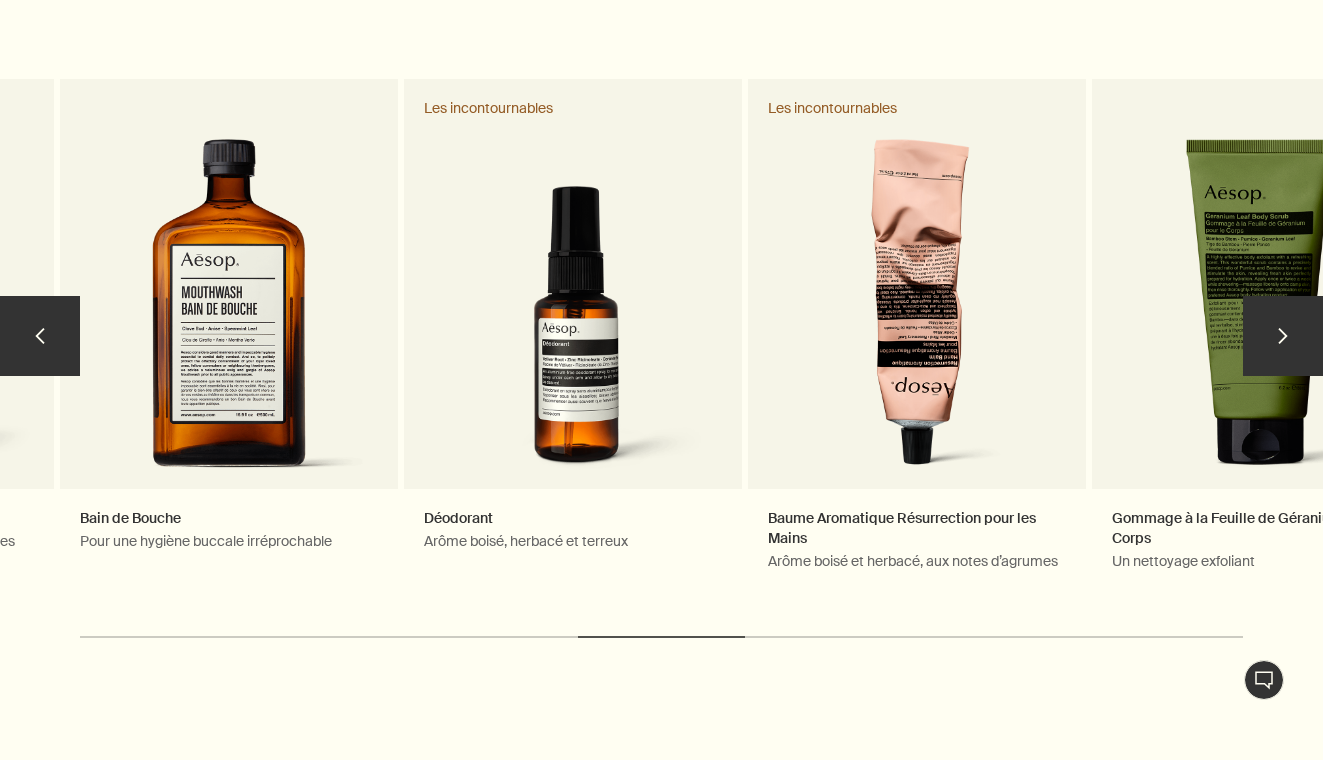 click on "chevron" at bounding box center [1283, 336] 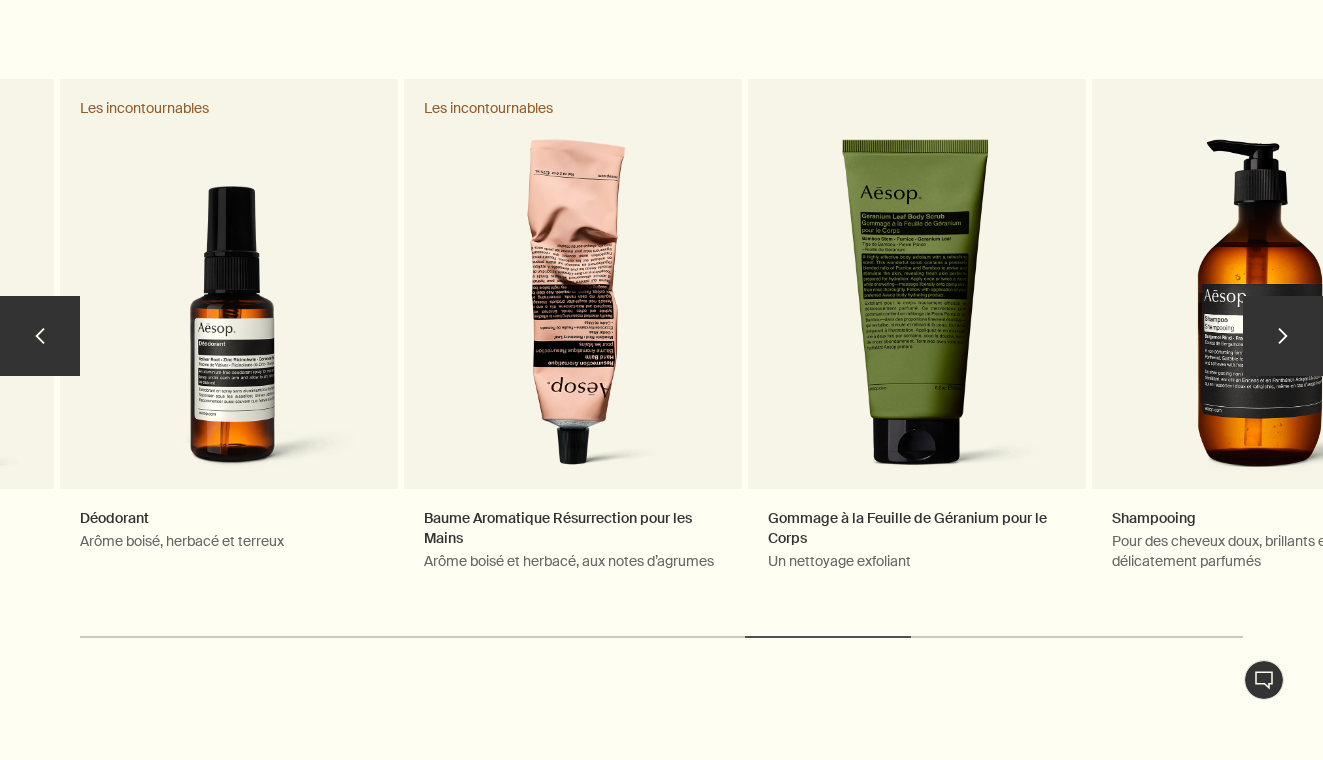 click on "chevron" at bounding box center [1283, 336] 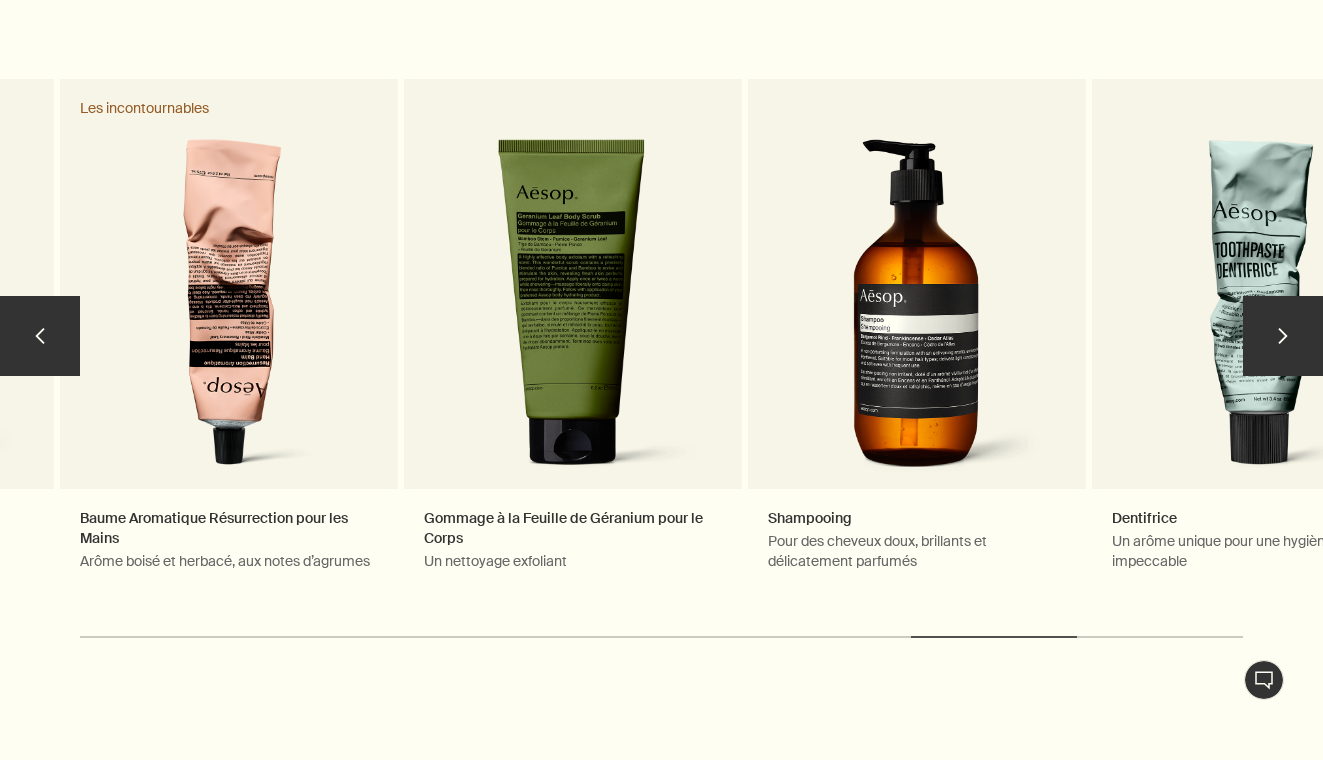click on "chevron" at bounding box center [1283, 336] 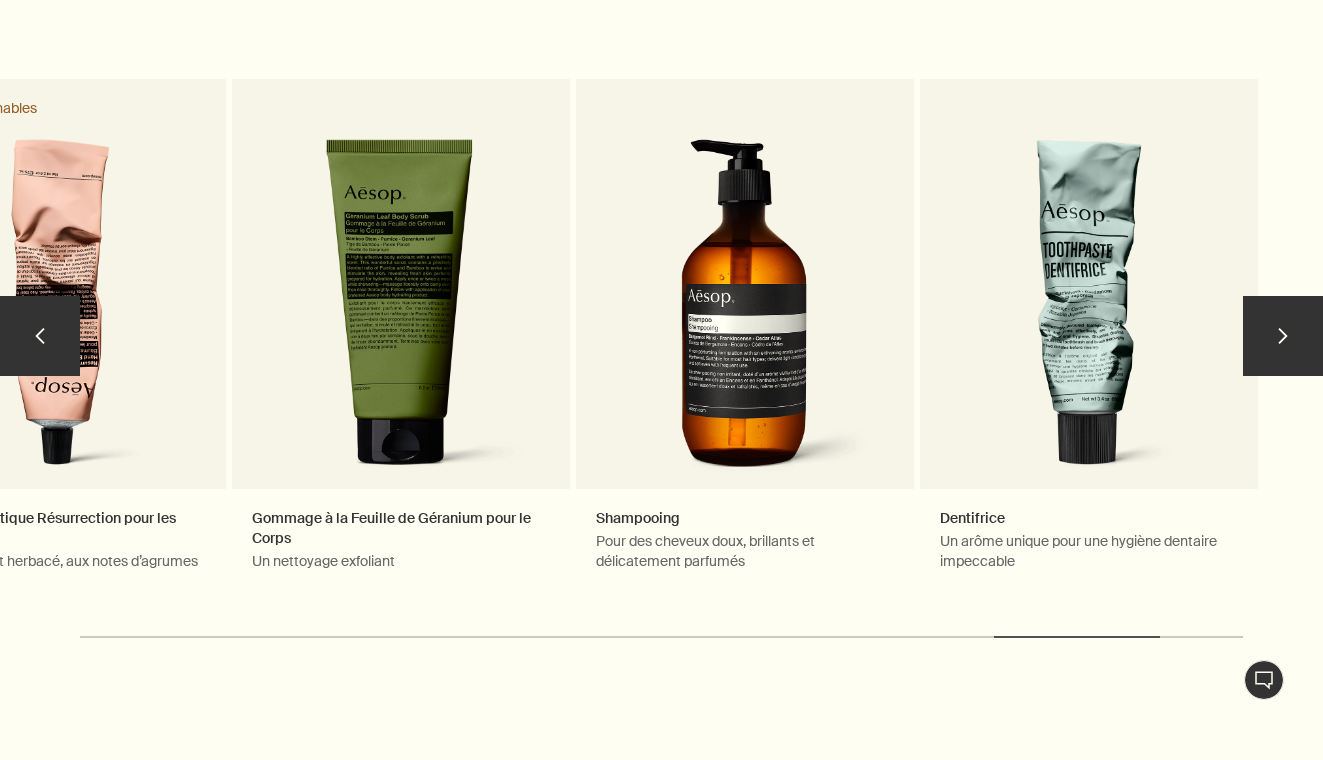 click on "chevron" at bounding box center [1283, 336] 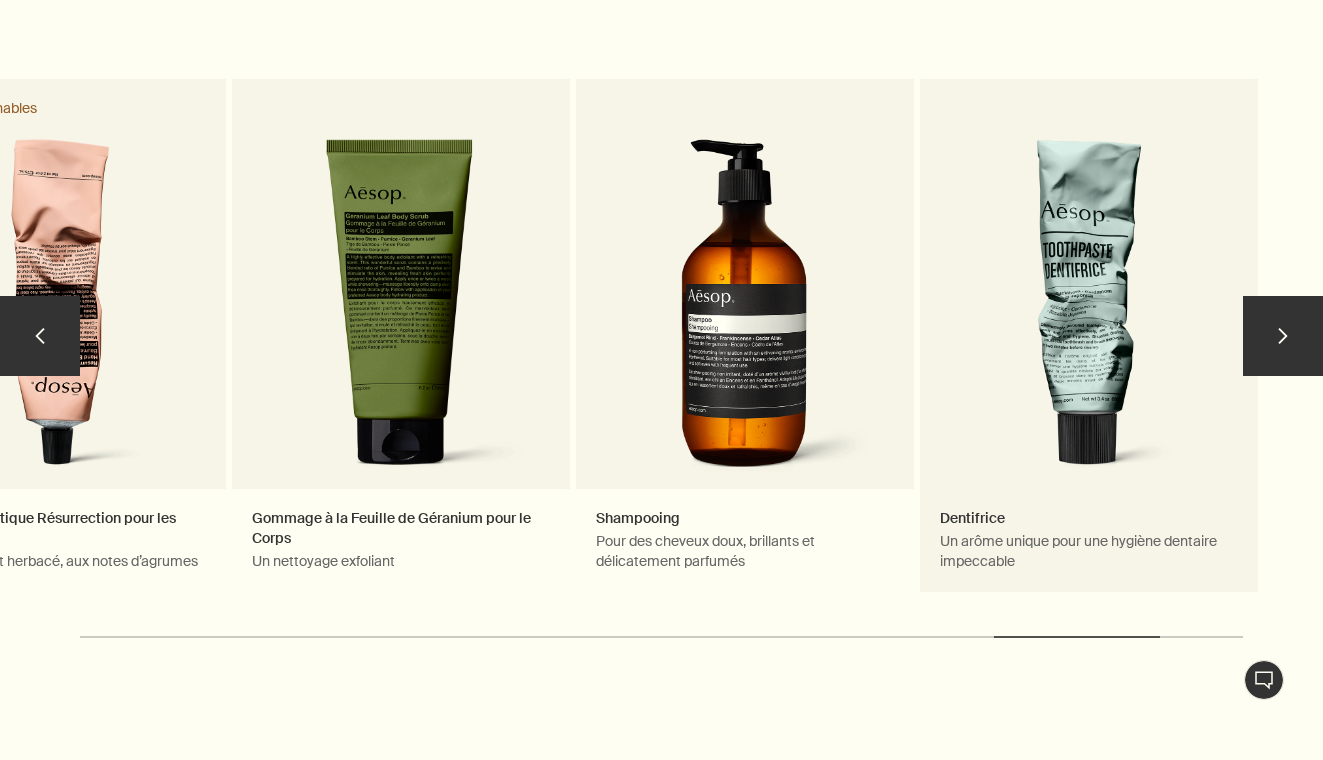 click on "Dentifrice Un arôme unique pour une hygiène dentaire impeccable" at bounding box center [1089, 345] 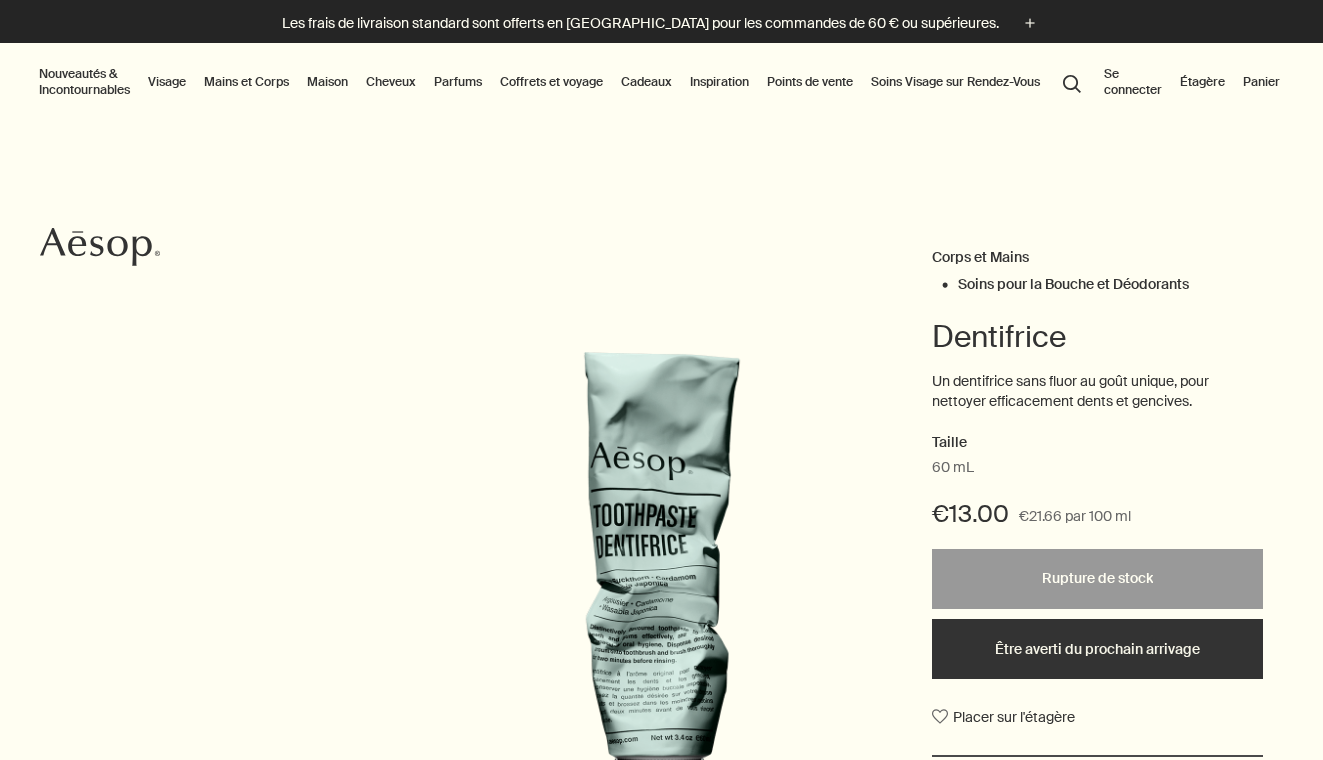 scroll, scrollTop: 87, scrollLeft: 0, axis: vertical 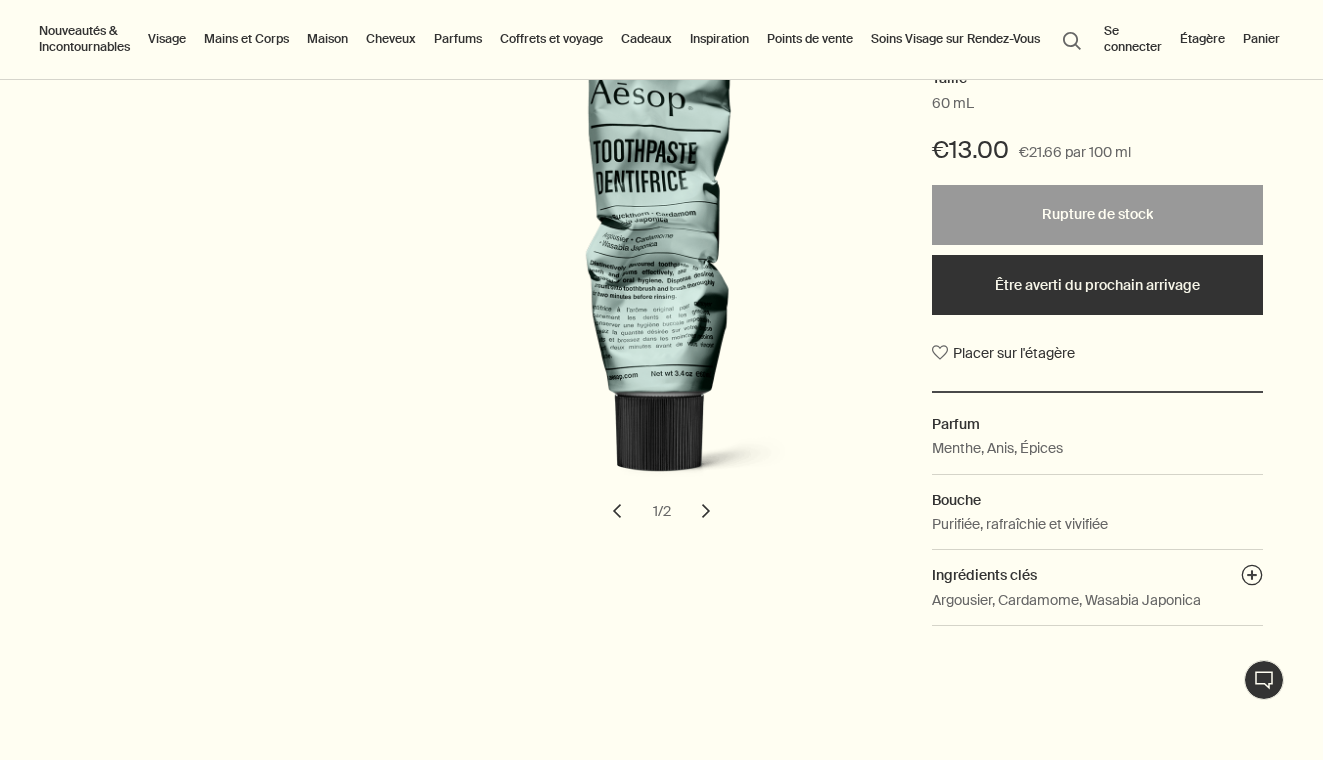 click on "chevron" at bounding box center (706, 511) 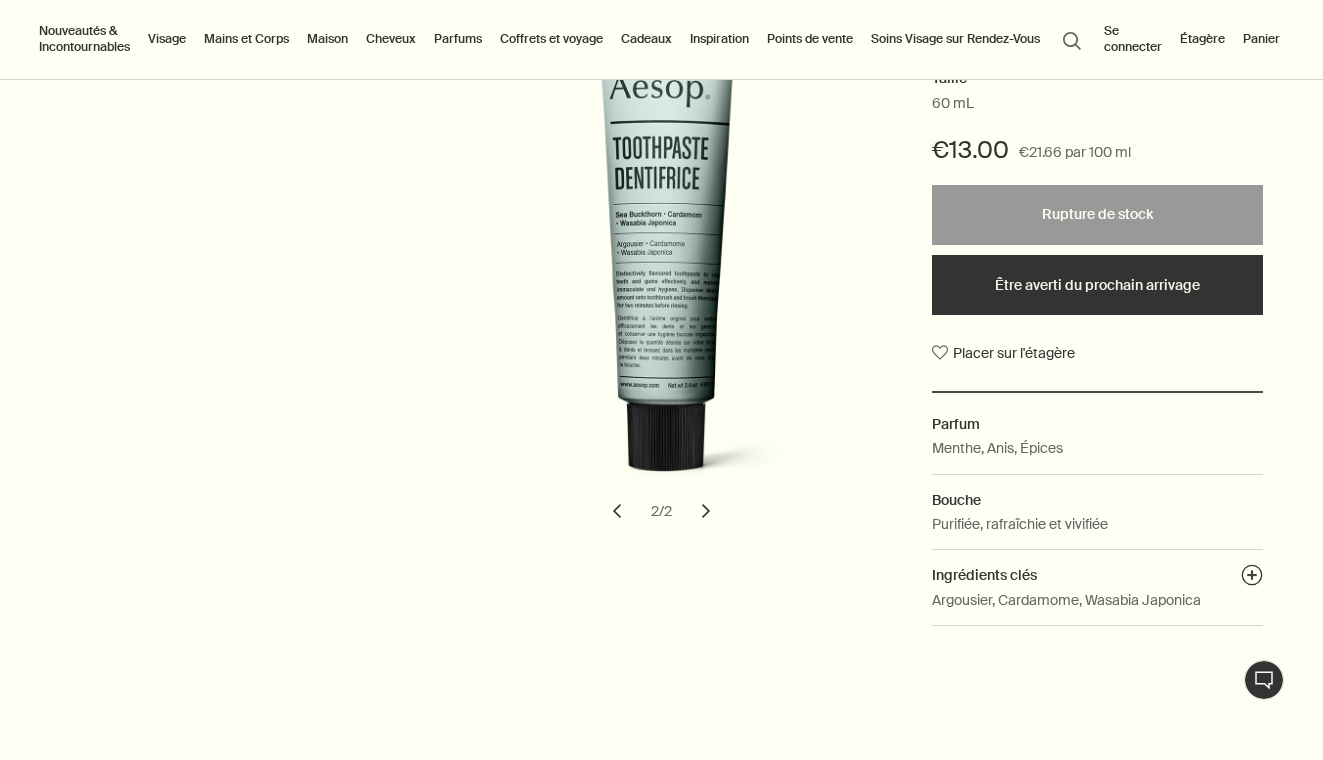 click on "chevron" at bounding box center (706, 511) 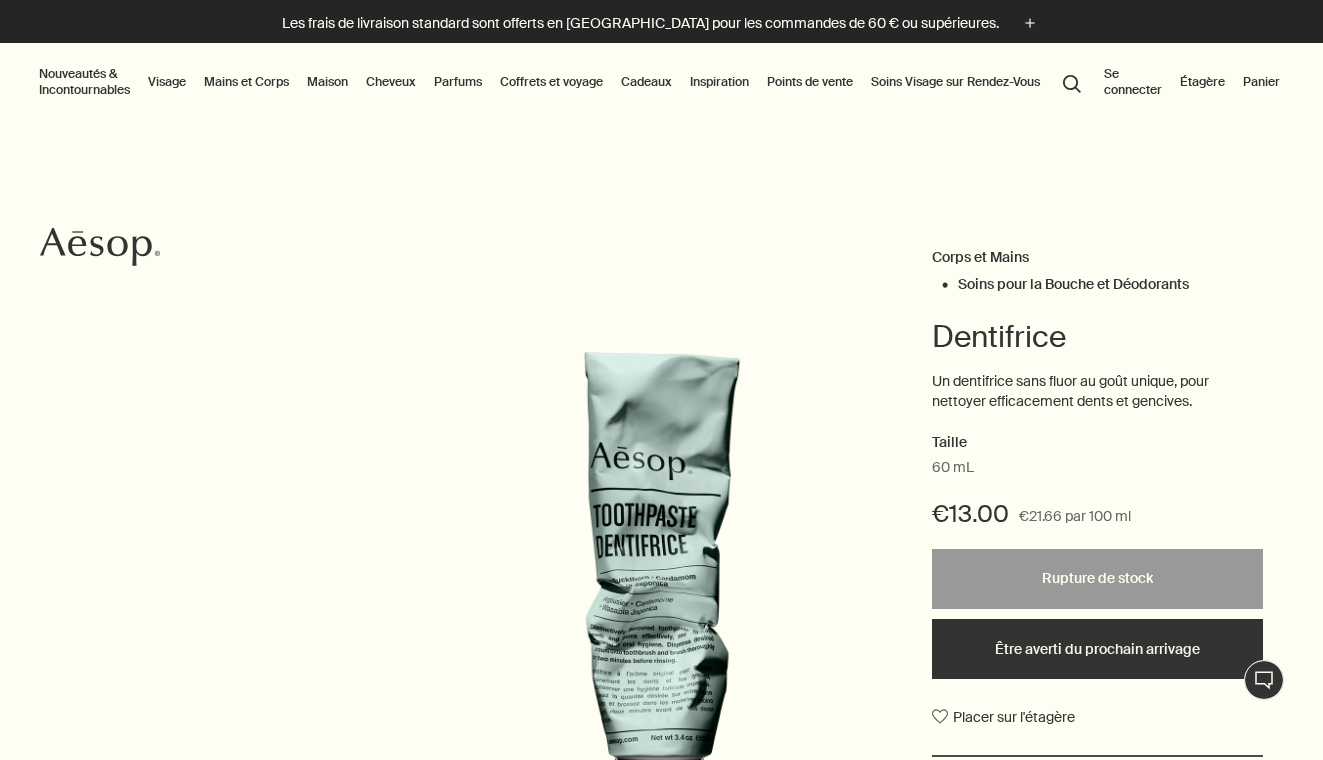 scroll, scrollTop: 0, scrollLeft: 0, axis: both 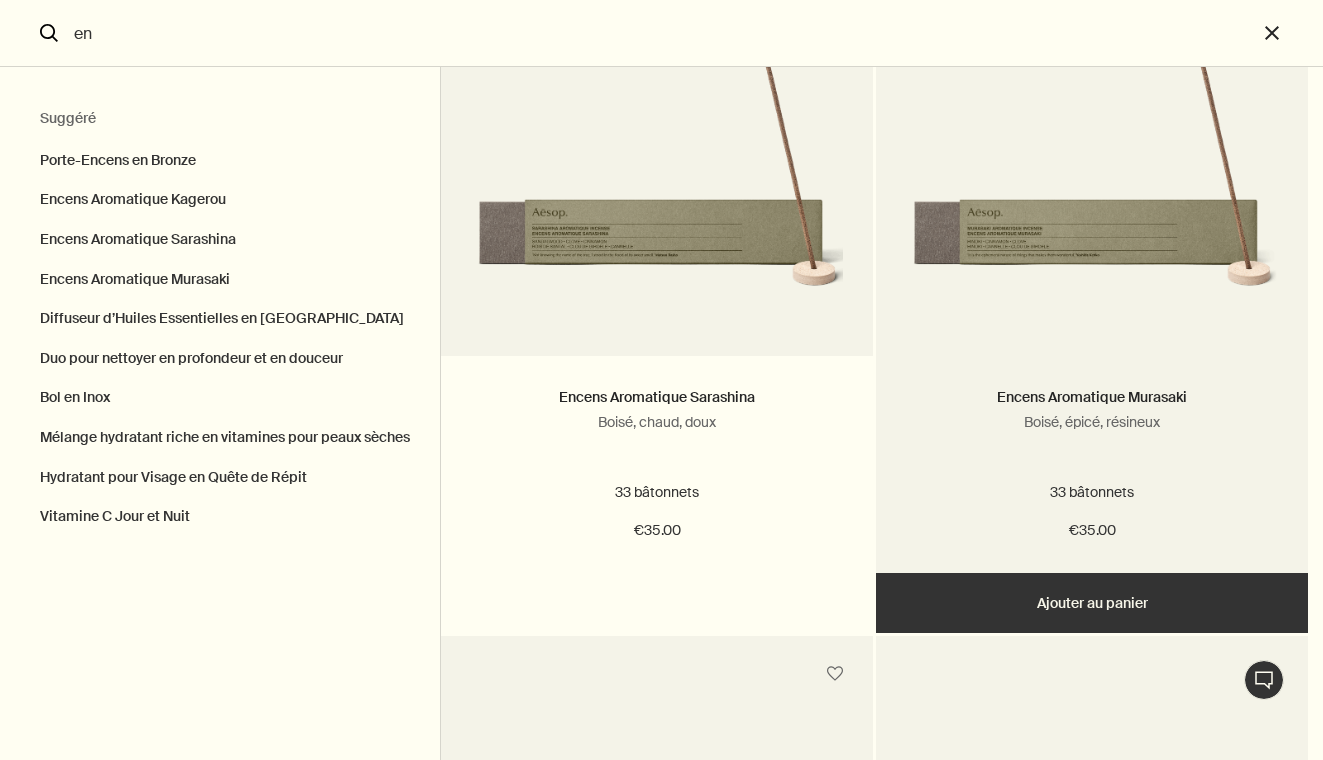 click on "Ajouter Ajouter au panier" at bounding box center (1092, 603) 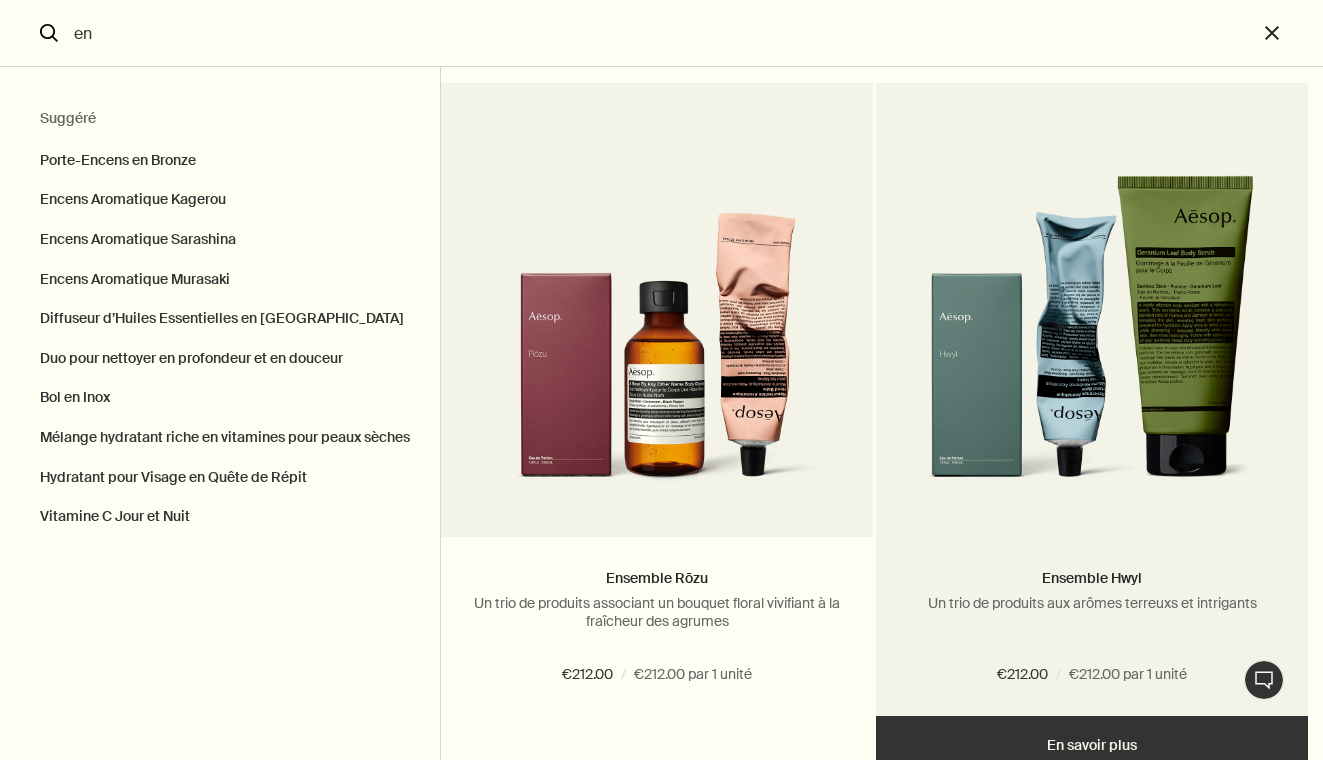 scroll, scrollTop: 5173, scrollLeft: 0, axis: vertical 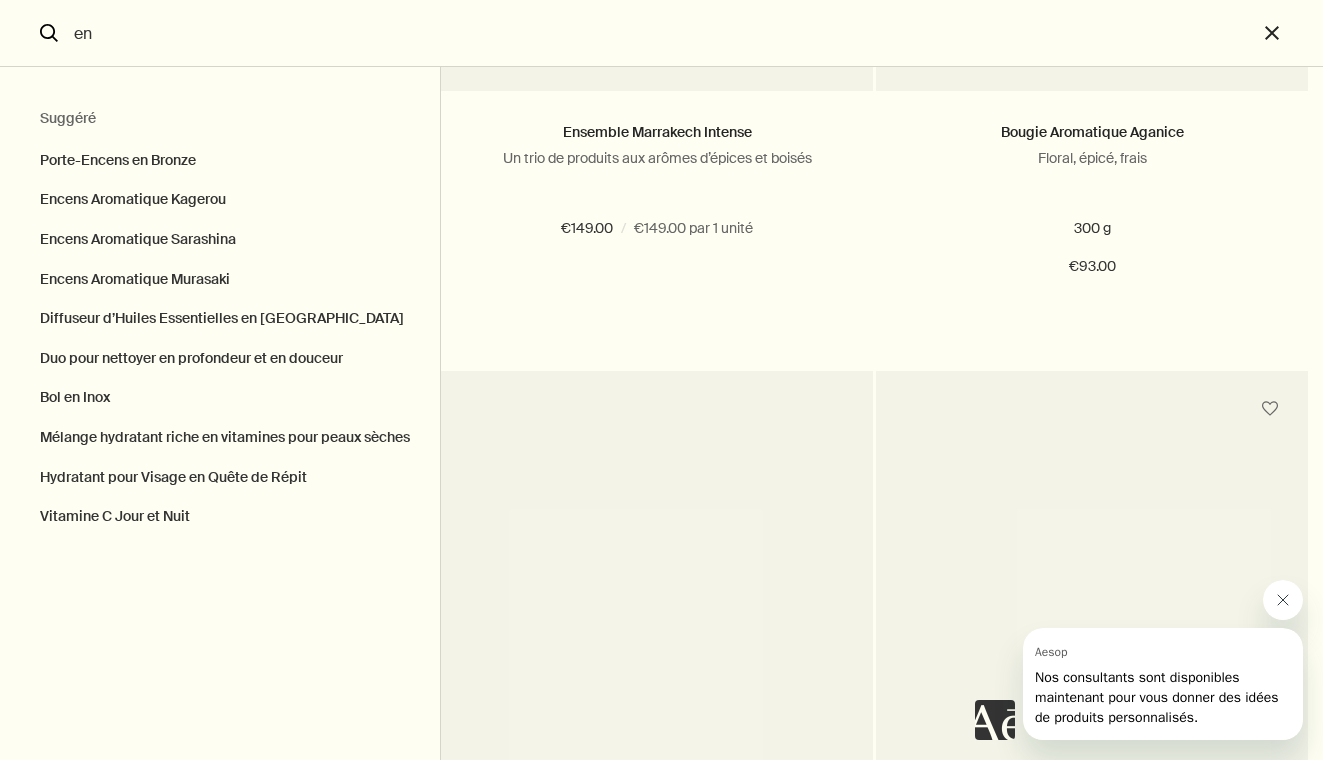 click at bounding box center (1283, 600) 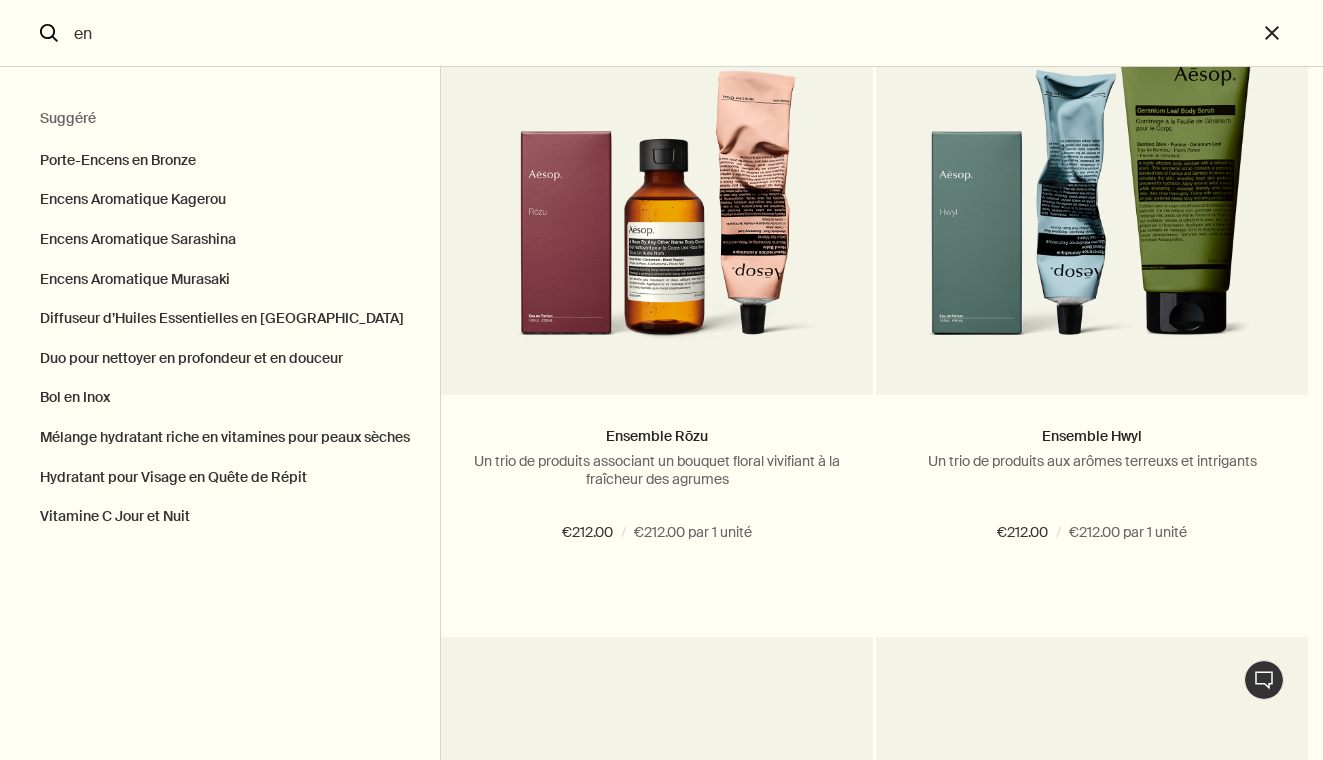 scroll, scrollTop: 4755, scrollLeft: 0, axis: vertical 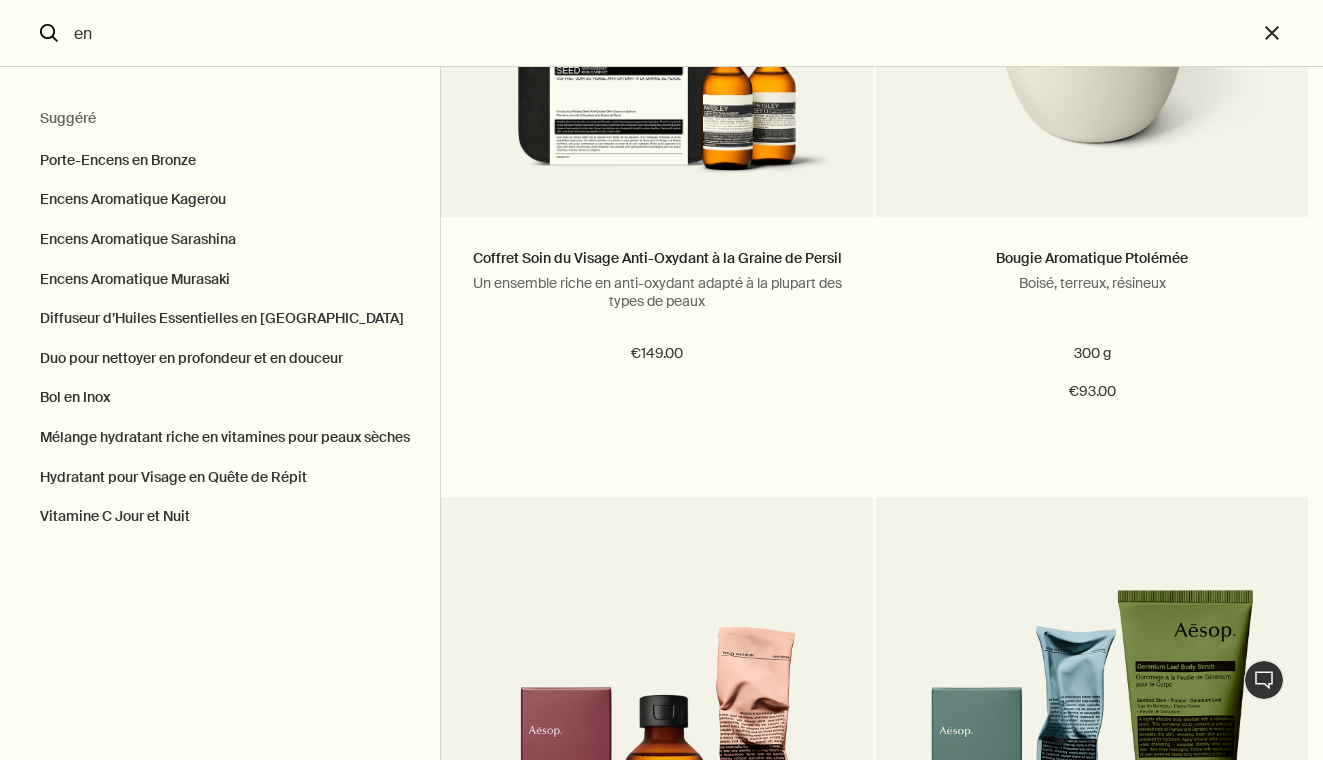 click on "en" at bounding box center (661, 33) 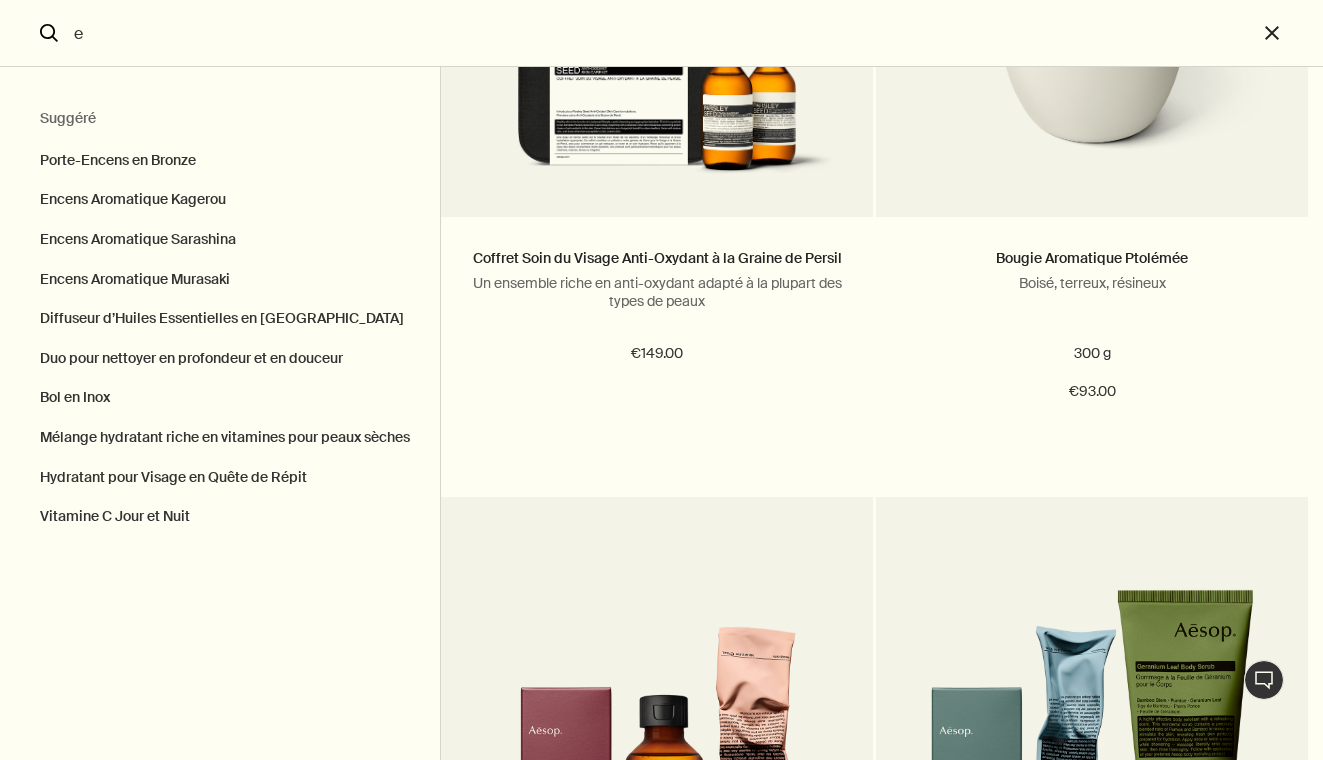 scroll, scrollTop: 0, scrollLeft: 0, axis: both 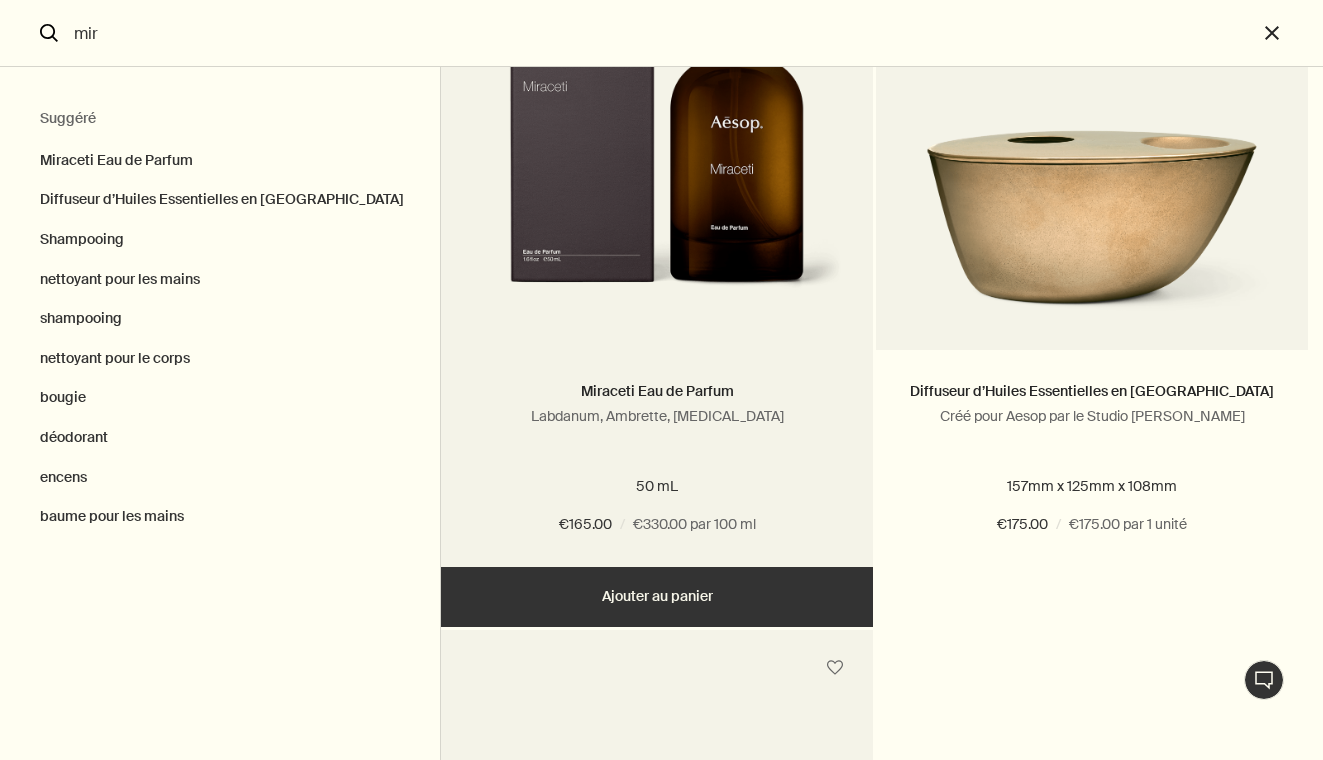 click on "Ajouter Ajouter au panier" at bounding box center [657, 597] 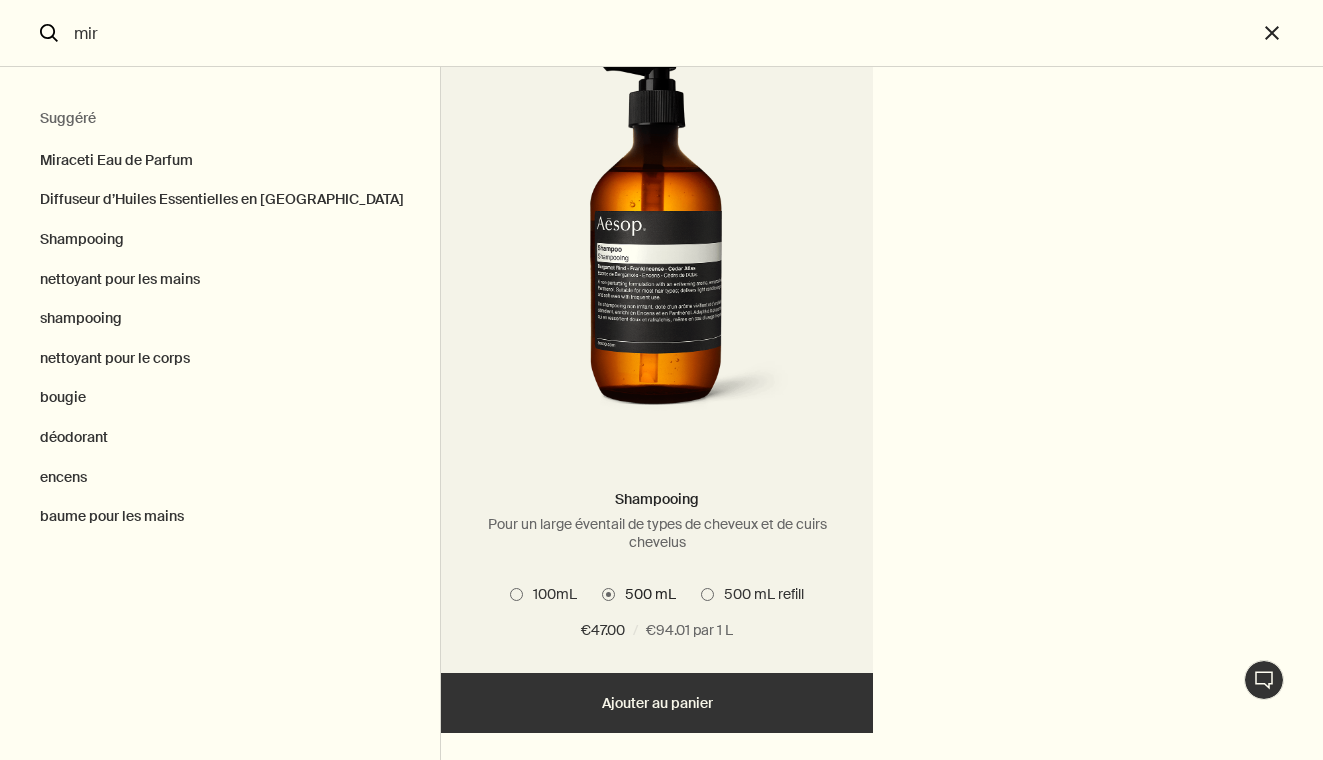 scroll, scrollTop: 874, scrollLeft: 0, axis: vertical 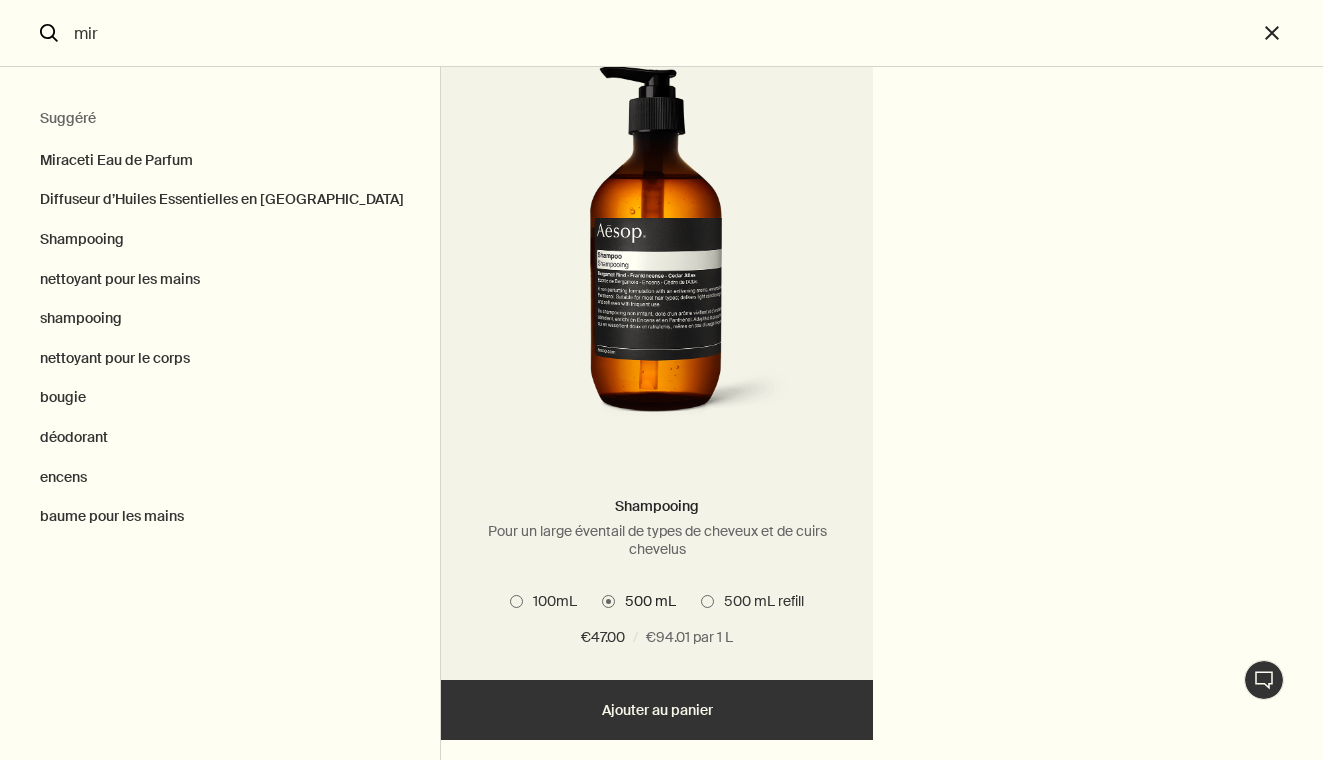 click at bounding box center (516, 601) 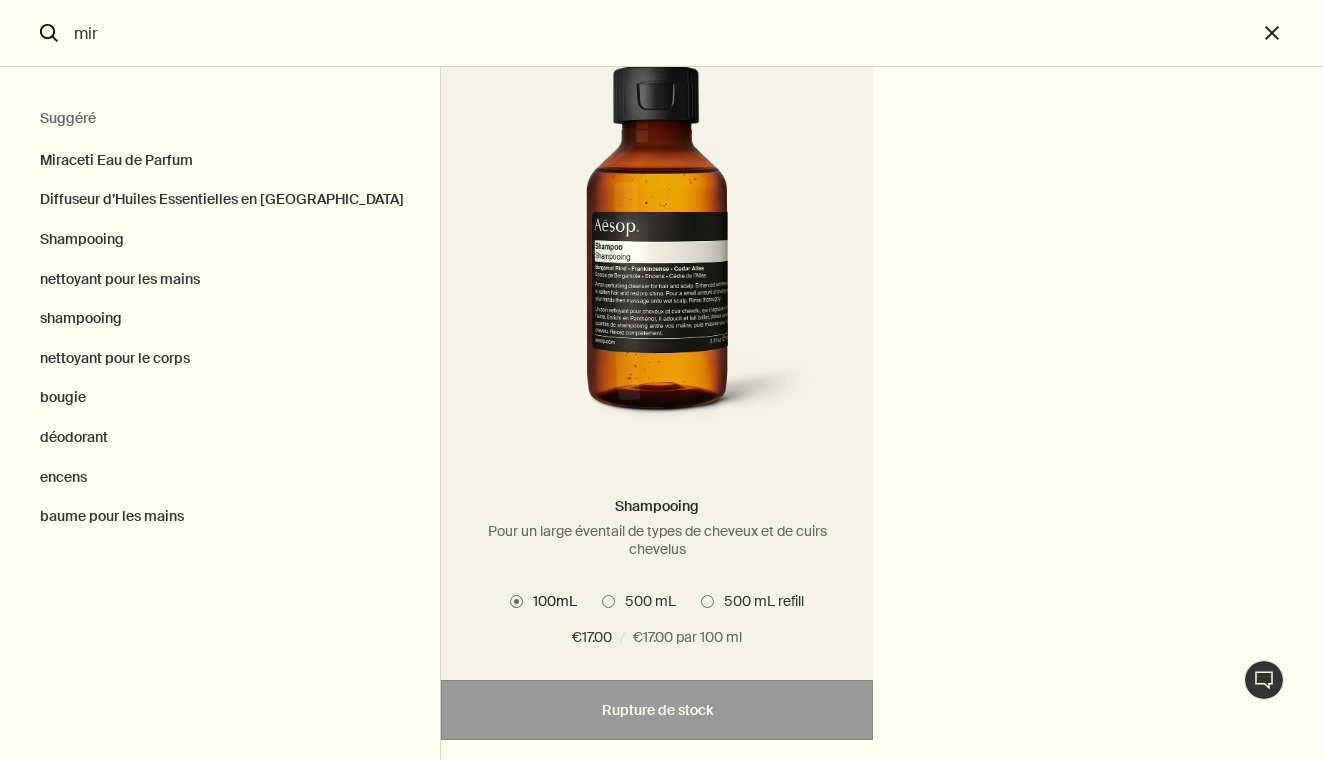 click at bounding box center (707, 601) 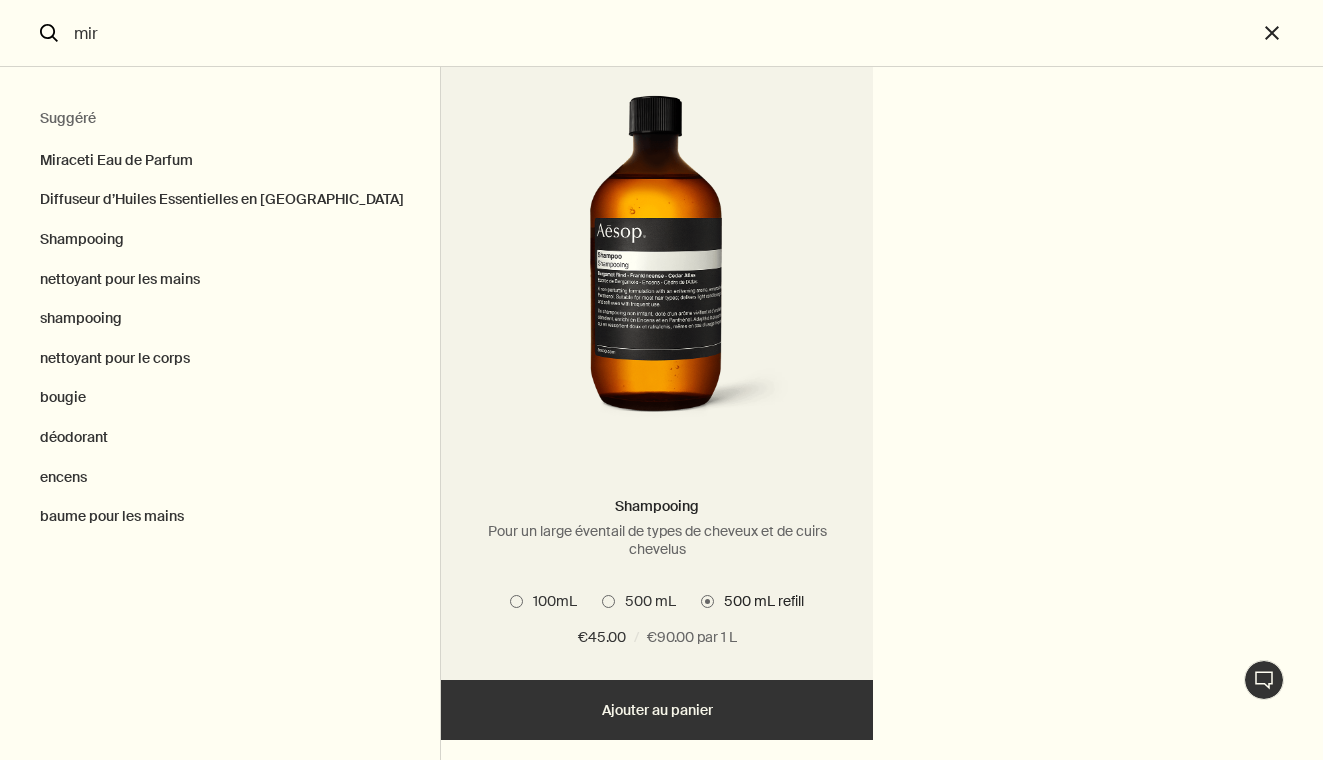 click at bounding box center [608, 601] 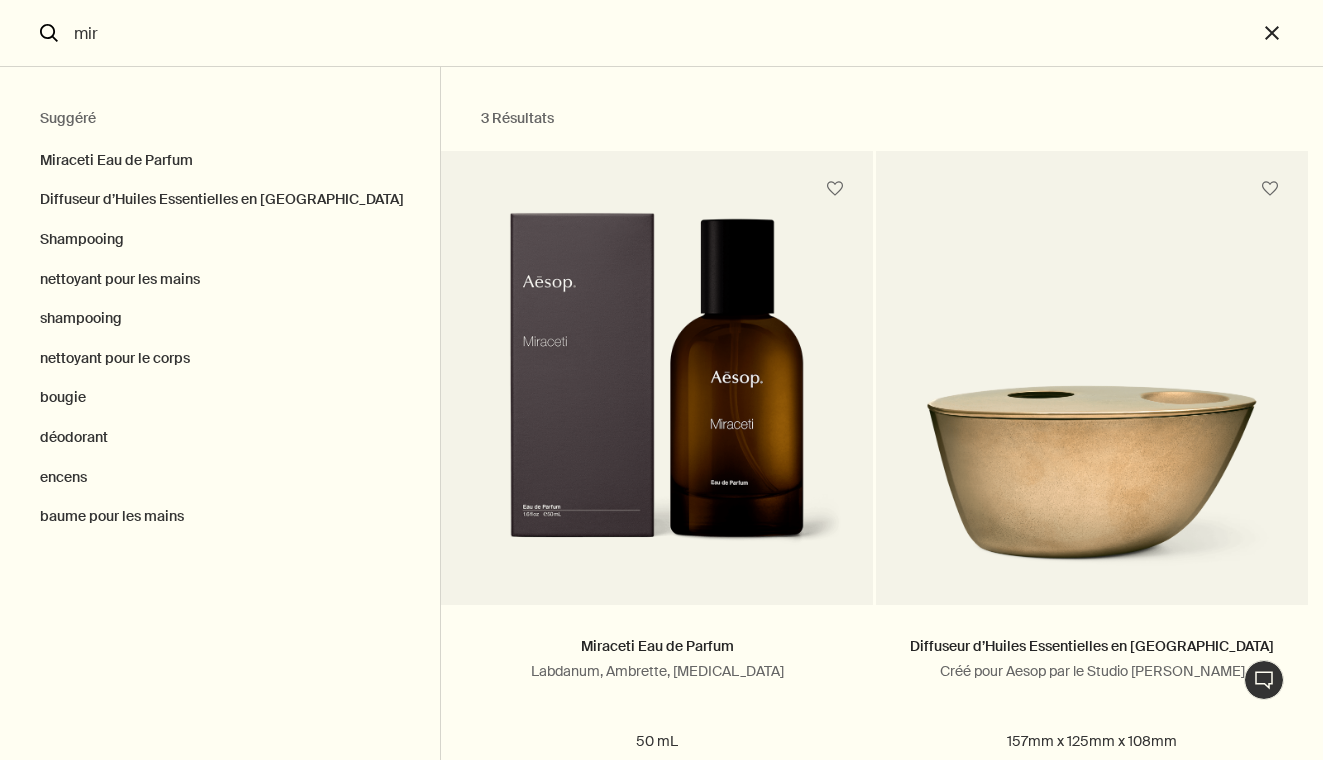 scroll, scrollTop: 0, scrollLeft: 0, axis: both 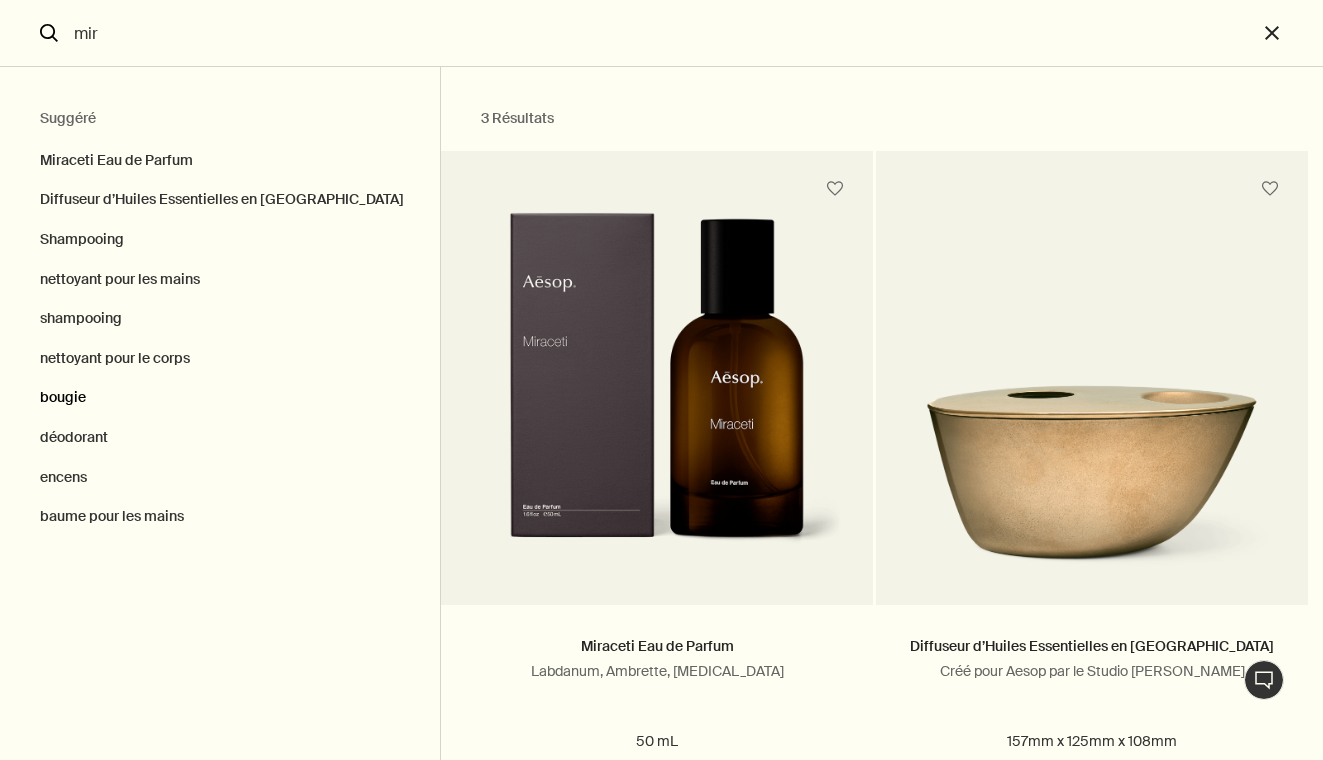 click on "bougie" at bounding box center [220, 398] 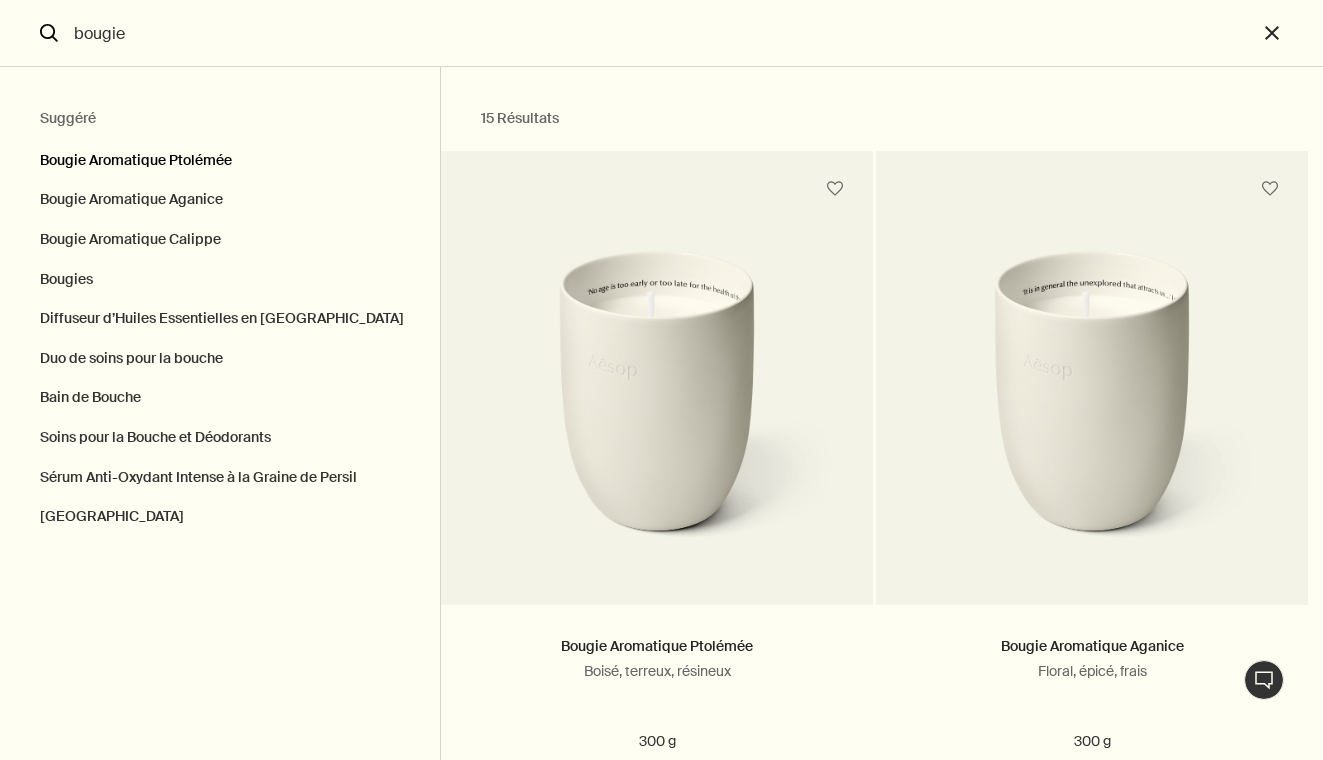 click on "Bougie Aromatique Ptolémée" at bounding box center [220, 156] 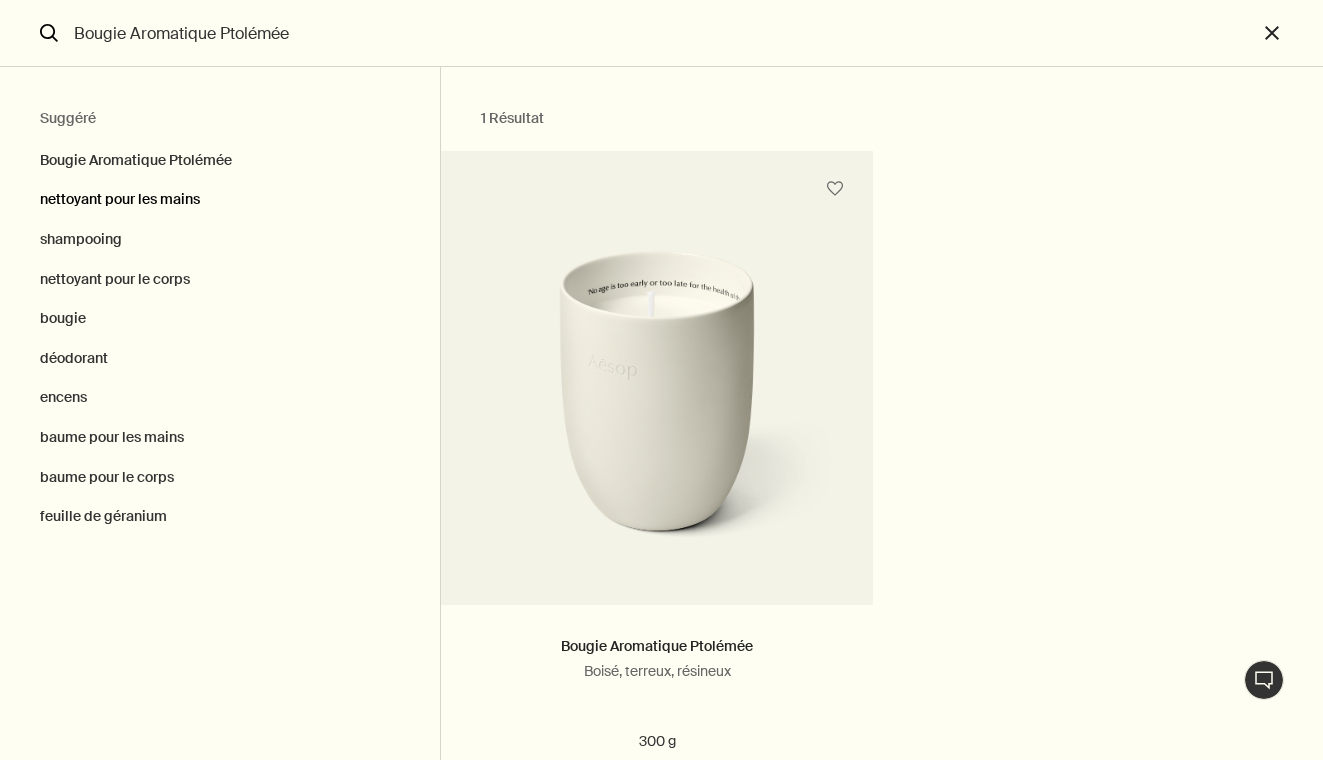 click on "nettoyant pour les mains" at bounding box center (220, 200) 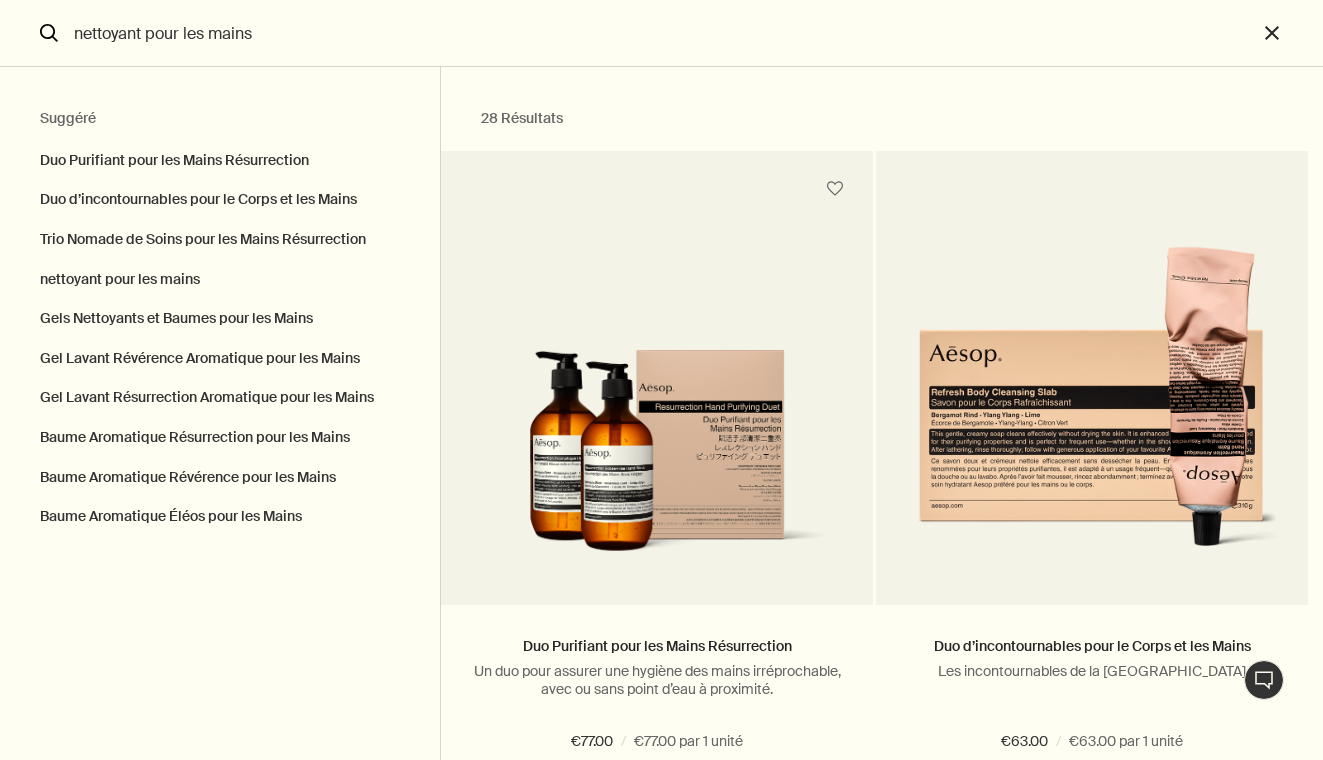 click on "Suggéré" at bounding box center (220, 119) 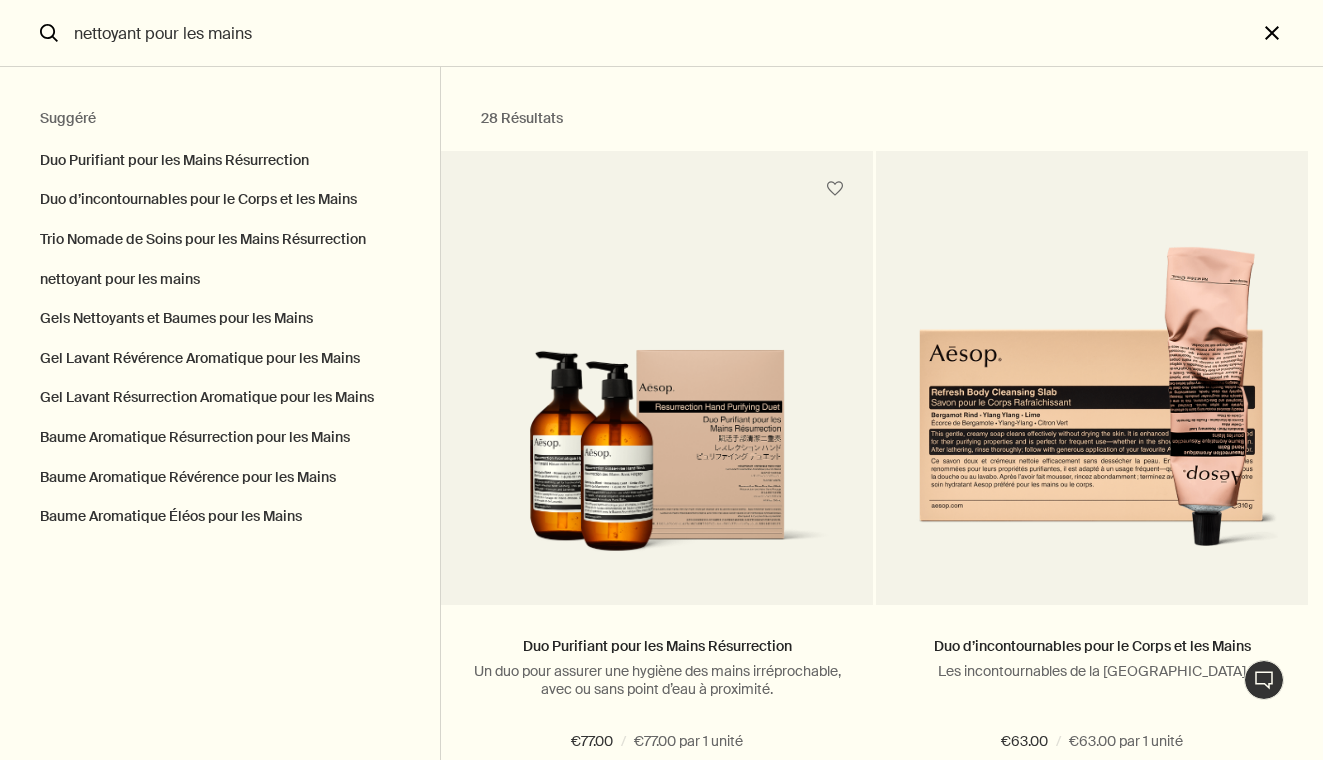click on "close" at bounding box center [1290, 33] 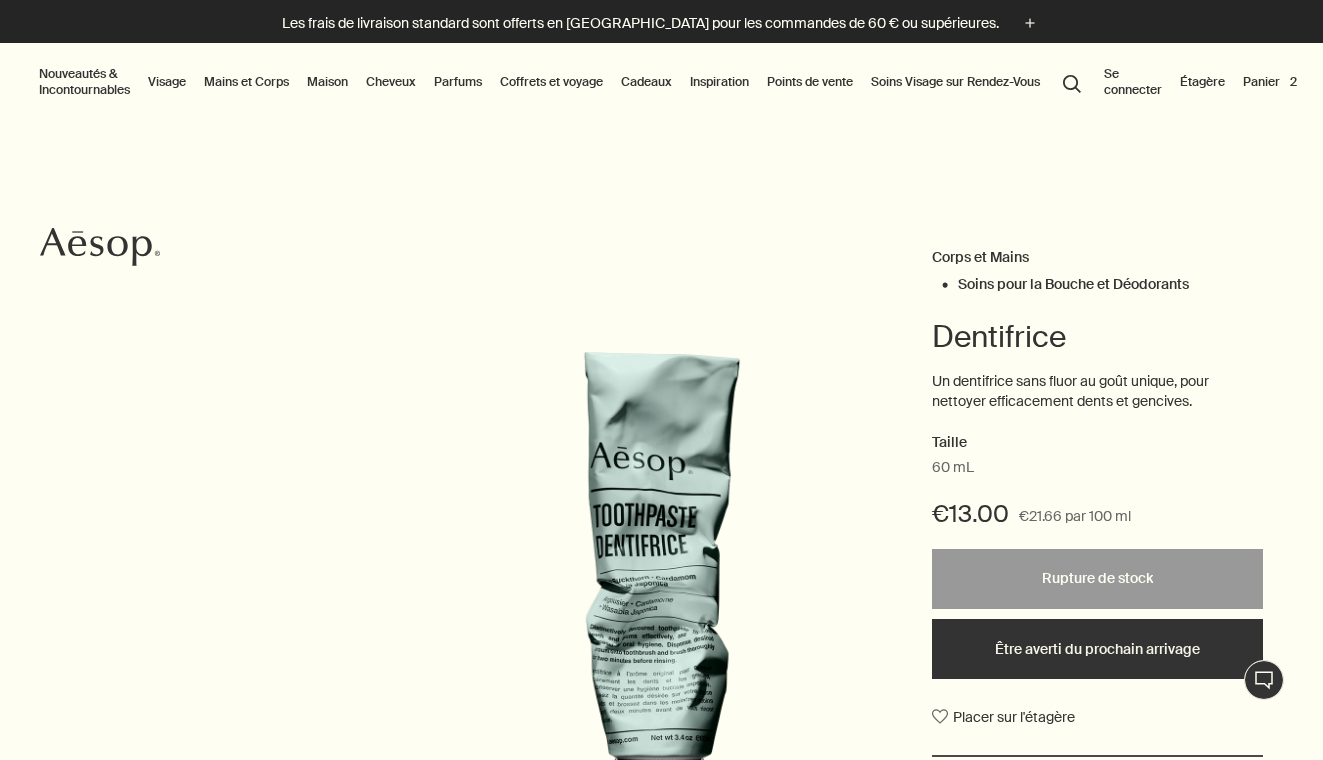 click on "Visage" at bounding box center [167, 82] 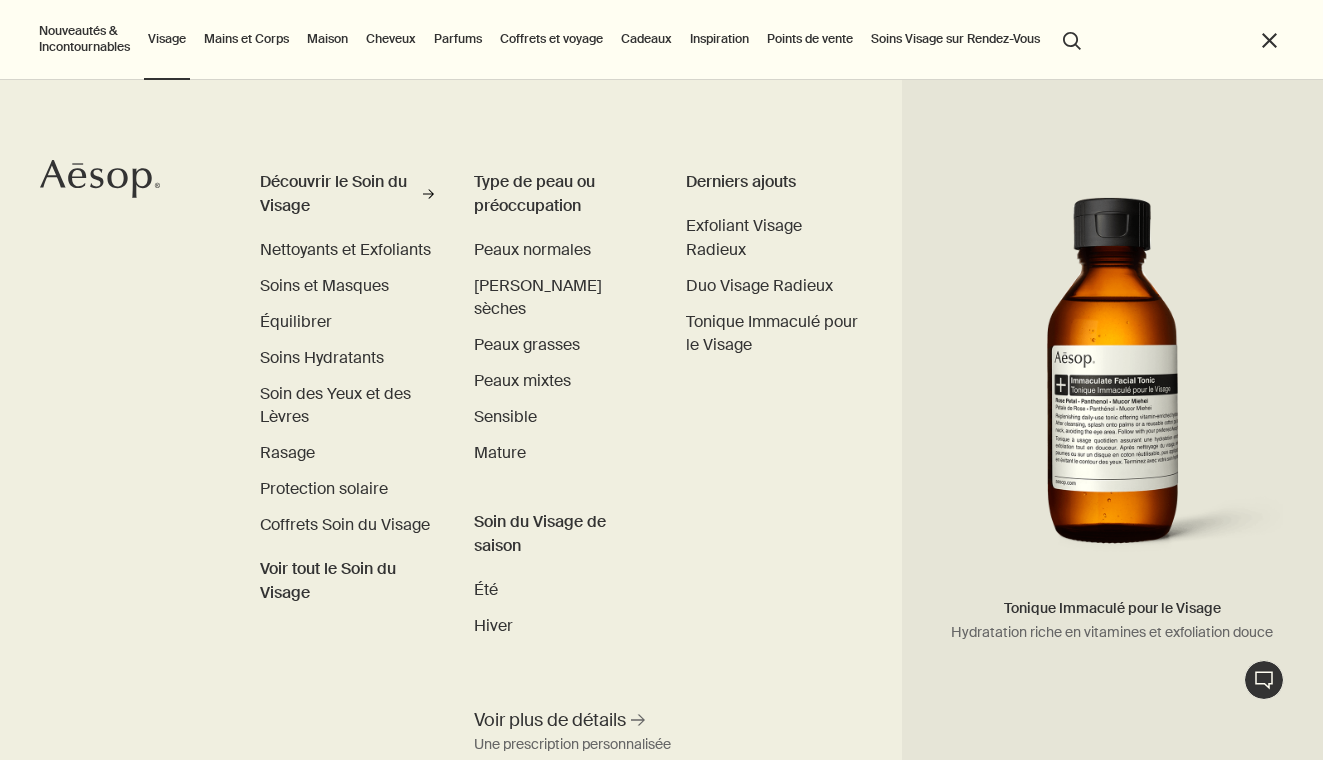 scroll, scrollTop: 0, scrollLeft: 0, axis: both 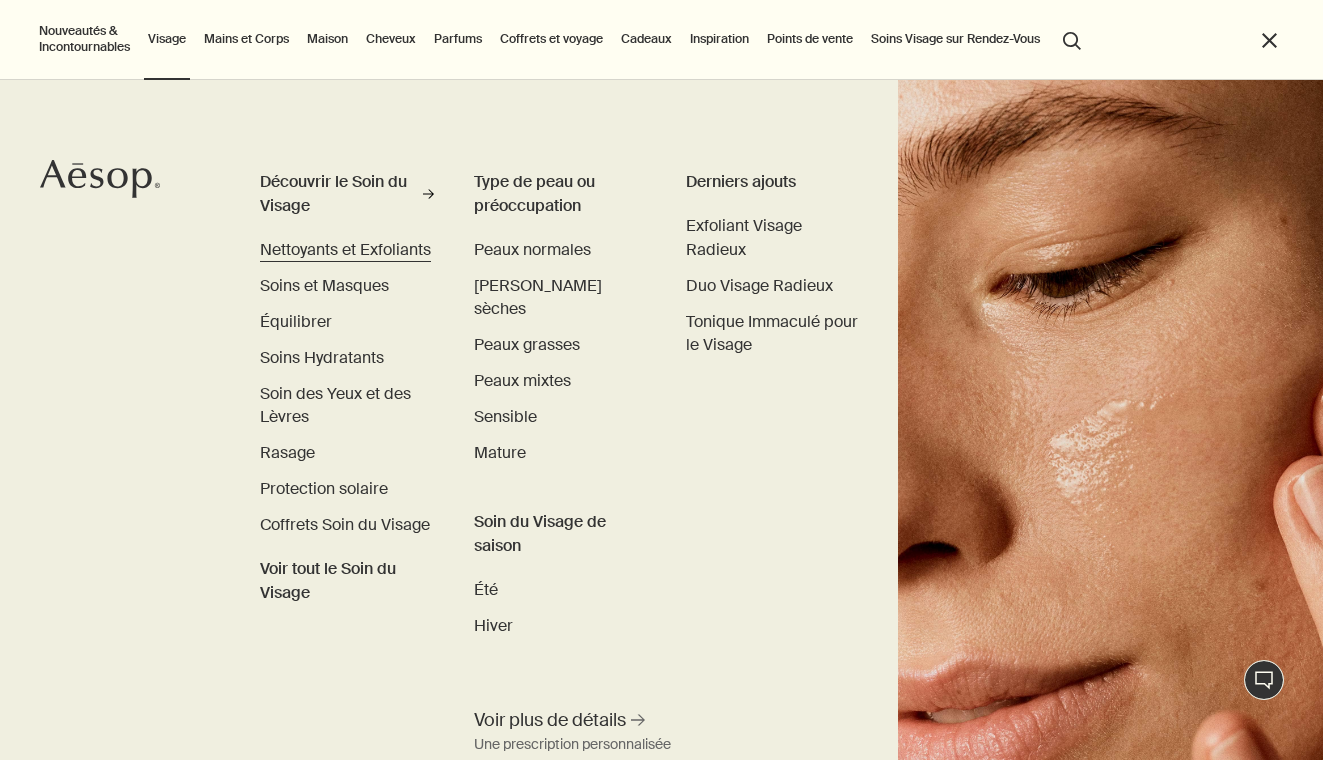 click on "Nettoyants et Exfoliants" at bounding box center (345, 249) 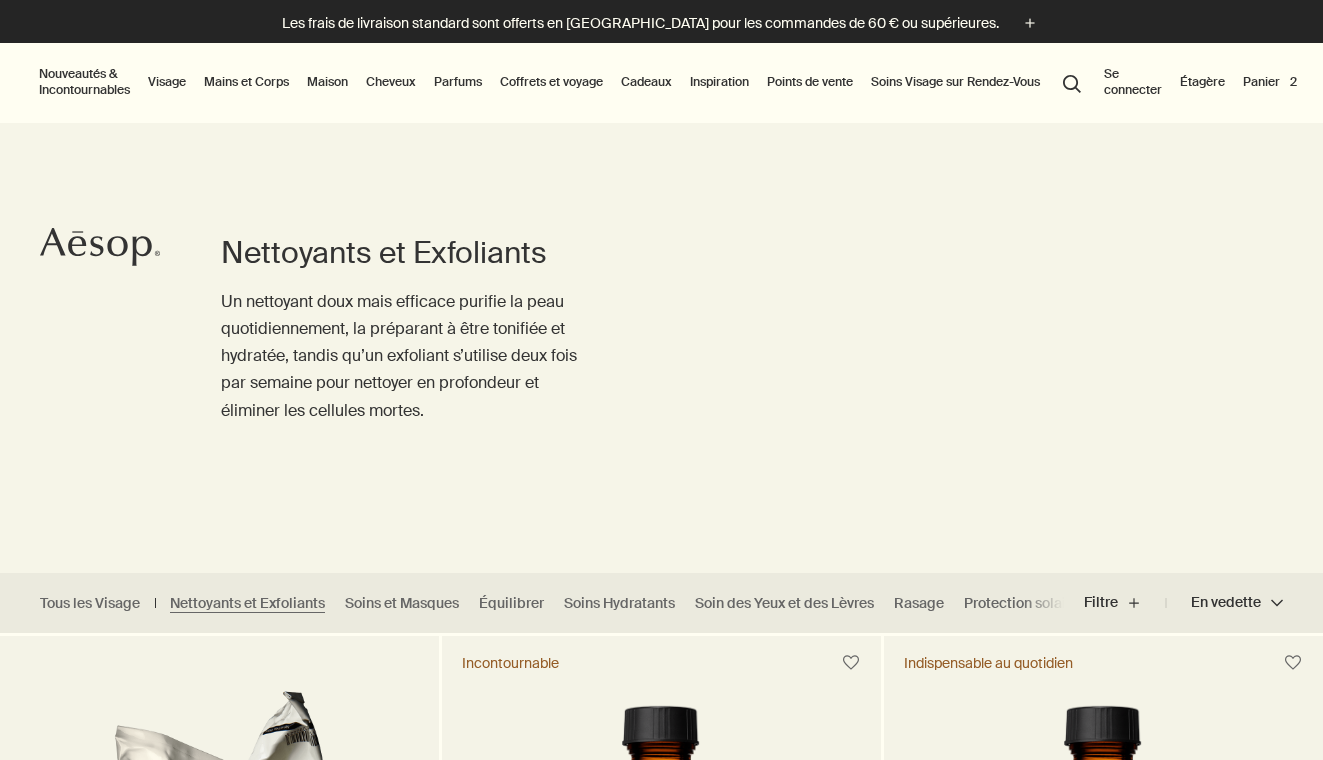 scroll, scrollTop: 0, scrollLeft: 0, axis: both 